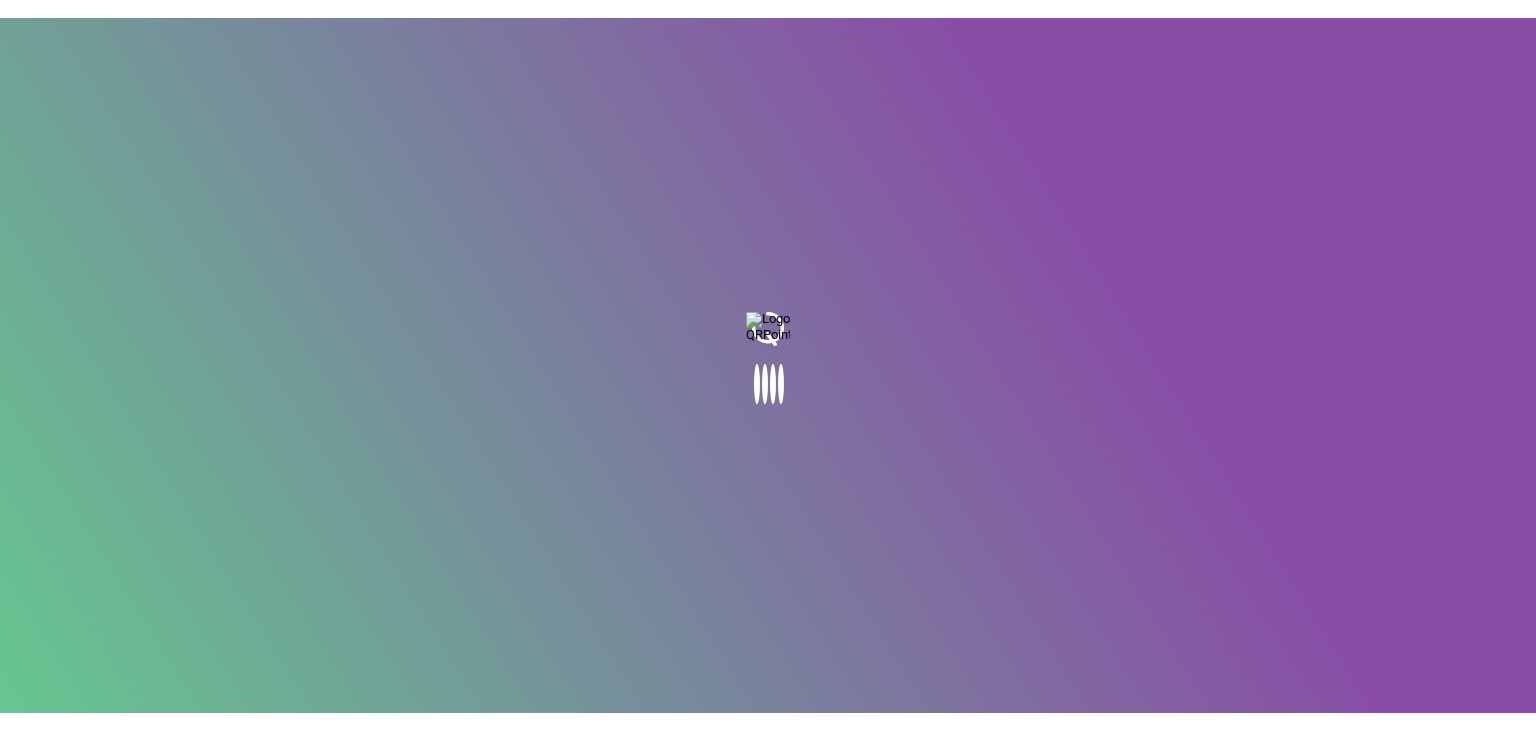 scroll, scrollTop: 0, scrollLeft: 0, axis: both 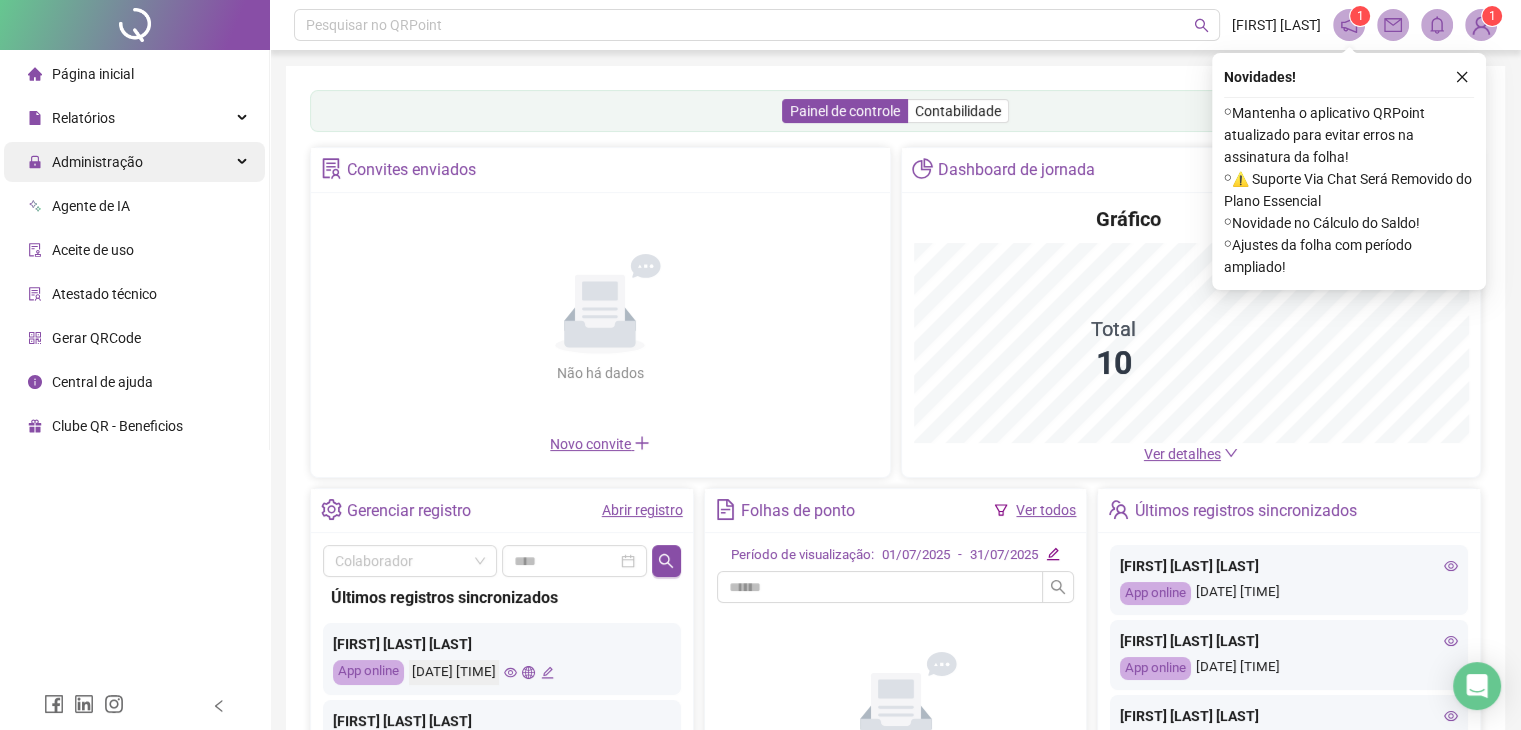 click on "Administração" at bounding box center [134, 162] 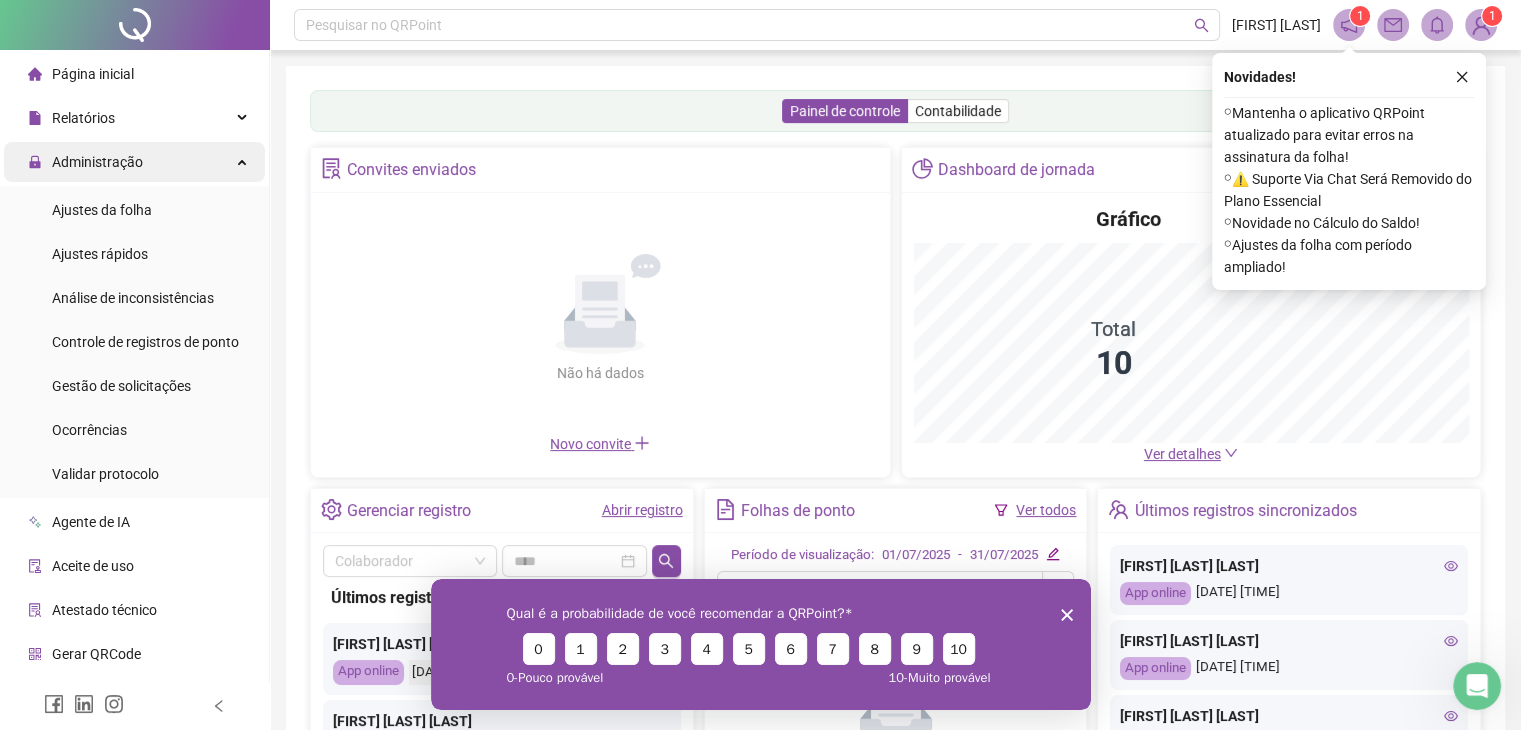 scroll, scrollTop: 0, scrollLeft: 0, axis: both 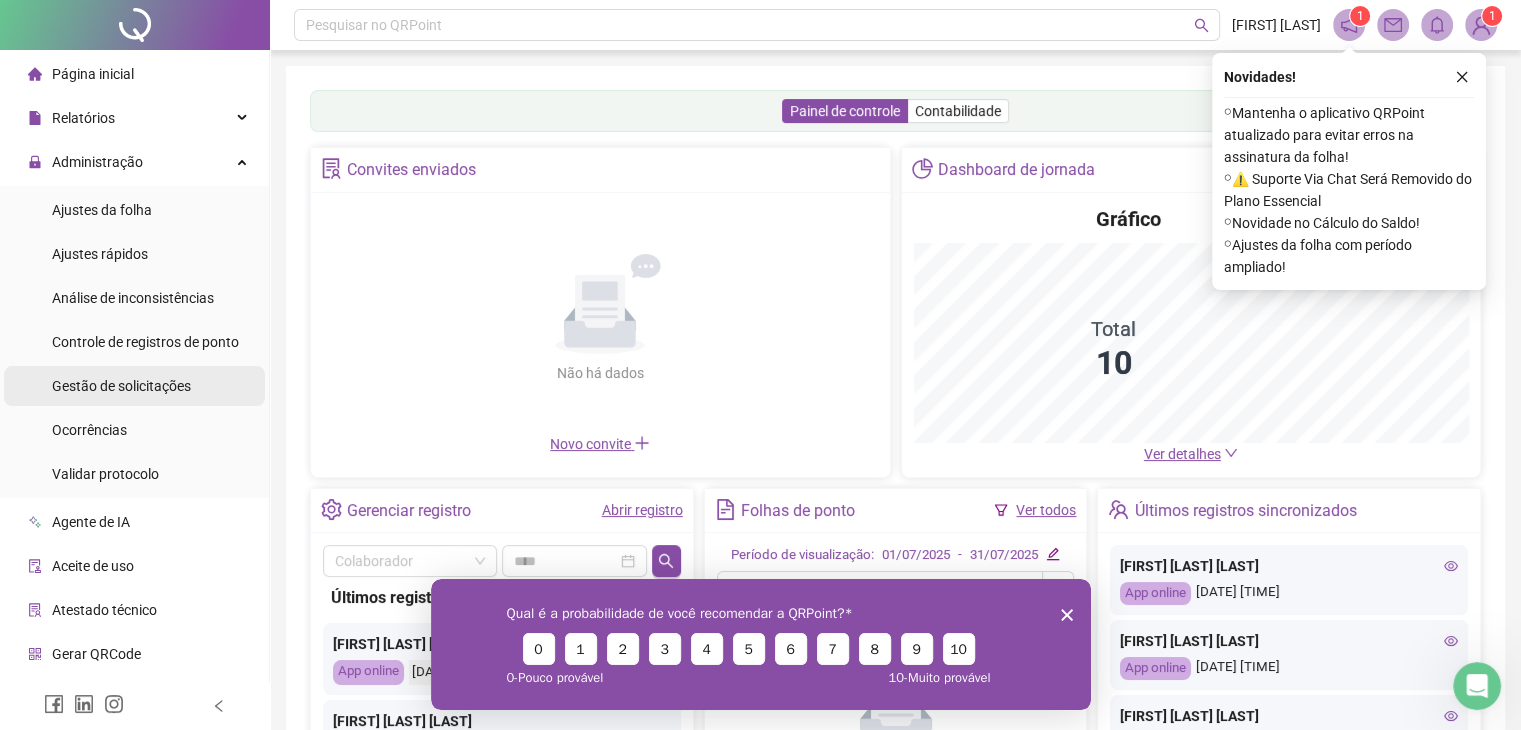click on "Gestão de solicitações" at bounding box center (121, 386) 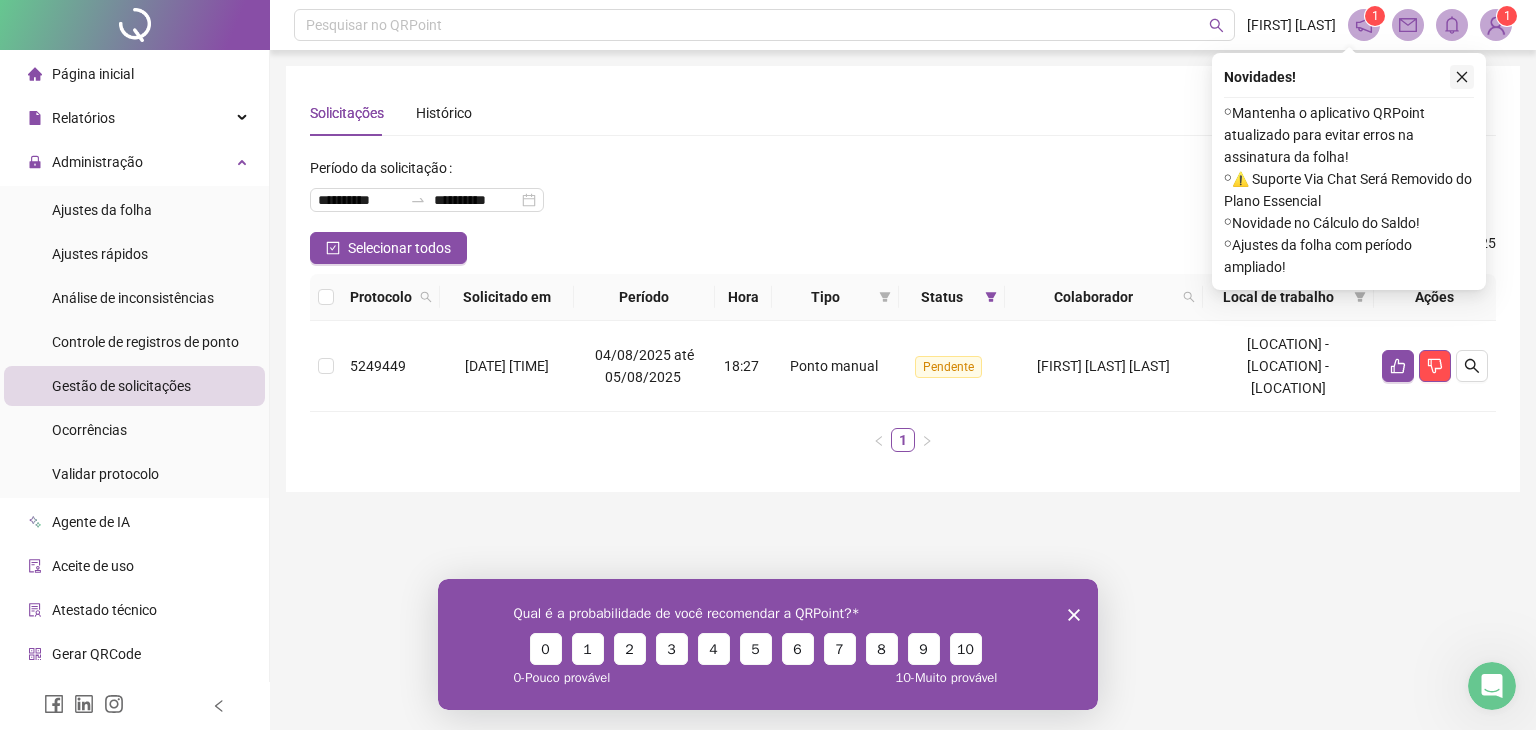 click on "**********" at bounding box center (768, 365) 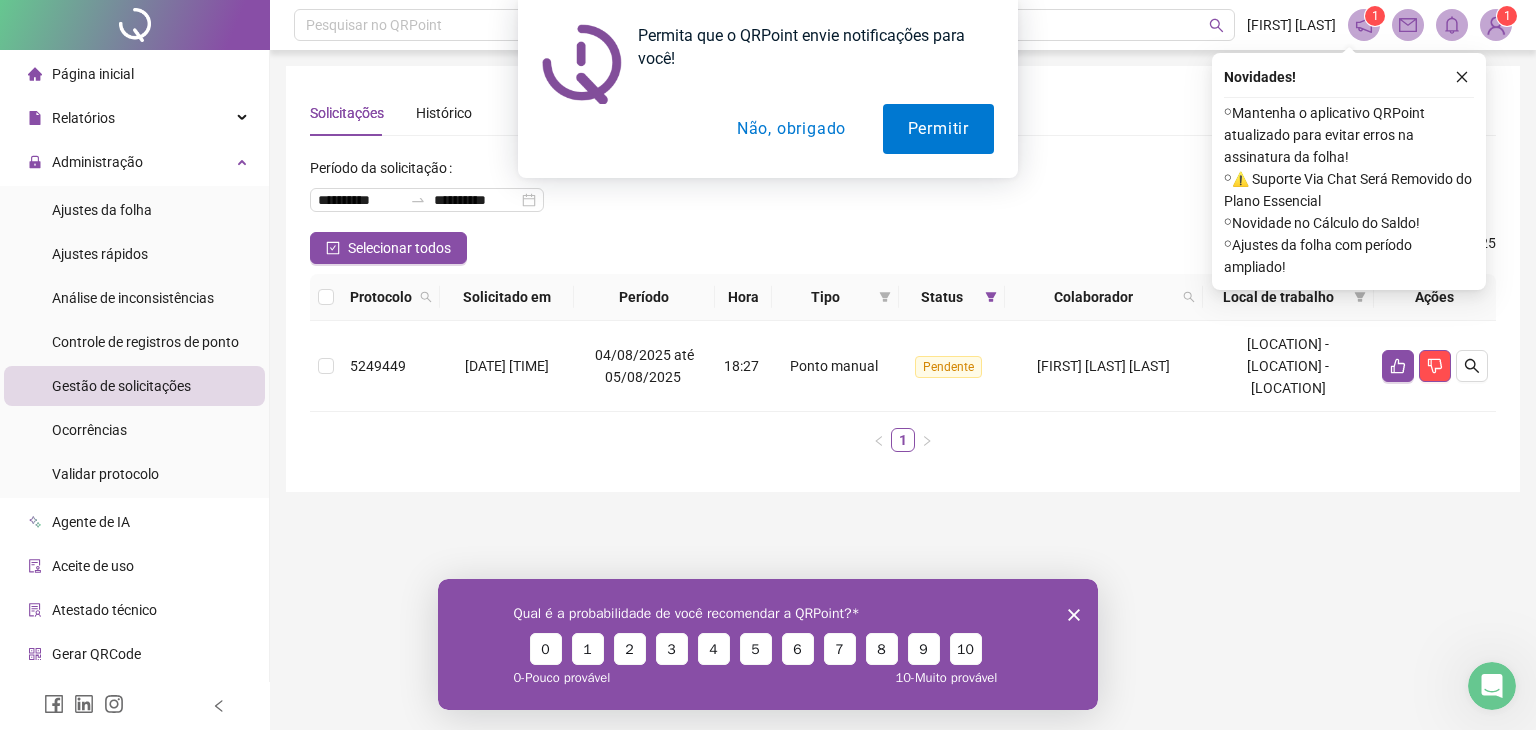 click on "Permita que o QRPoint envie notificações para você! Permitir Não, obrigado" at bounding box center (768, 89) 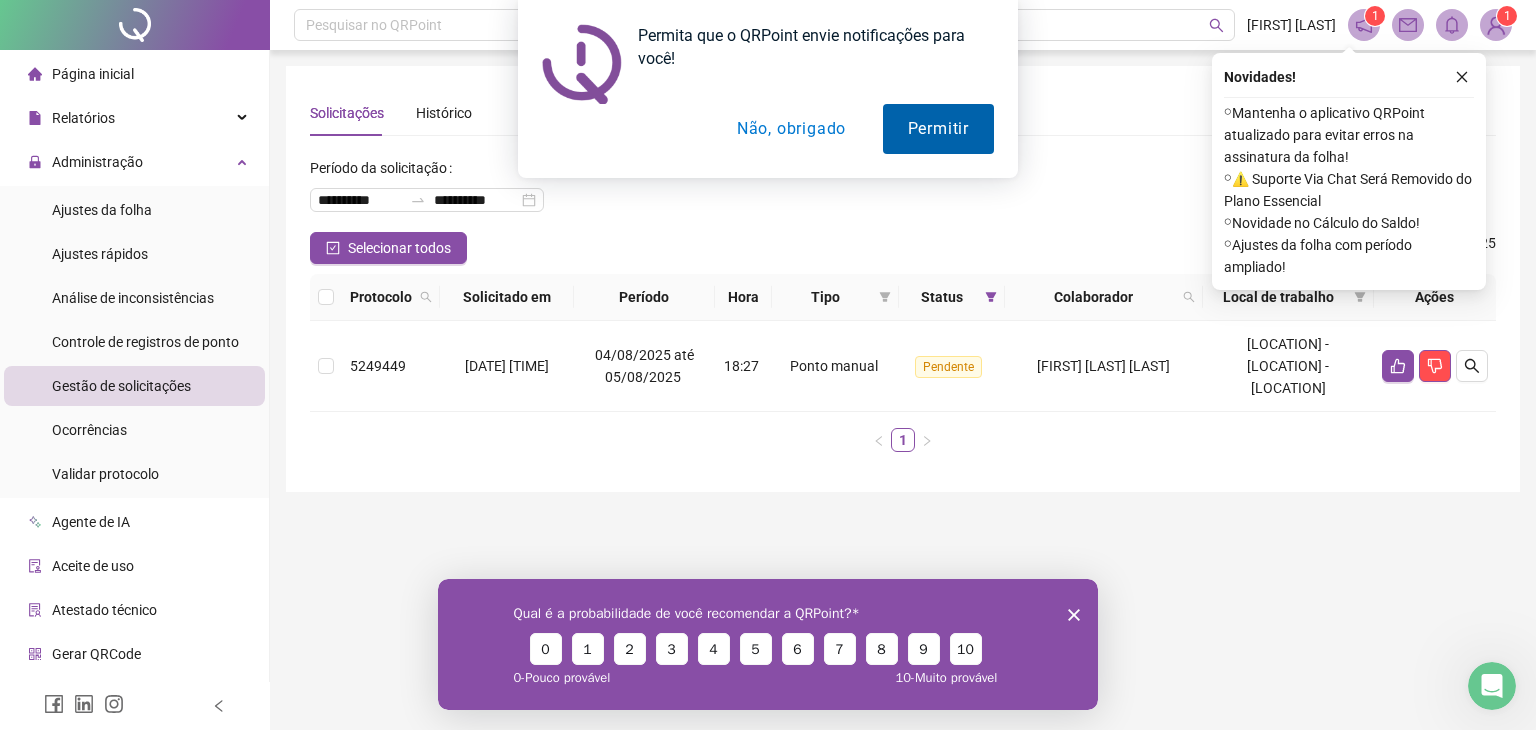 click on "Permitir" at bounding box center (938, 129) 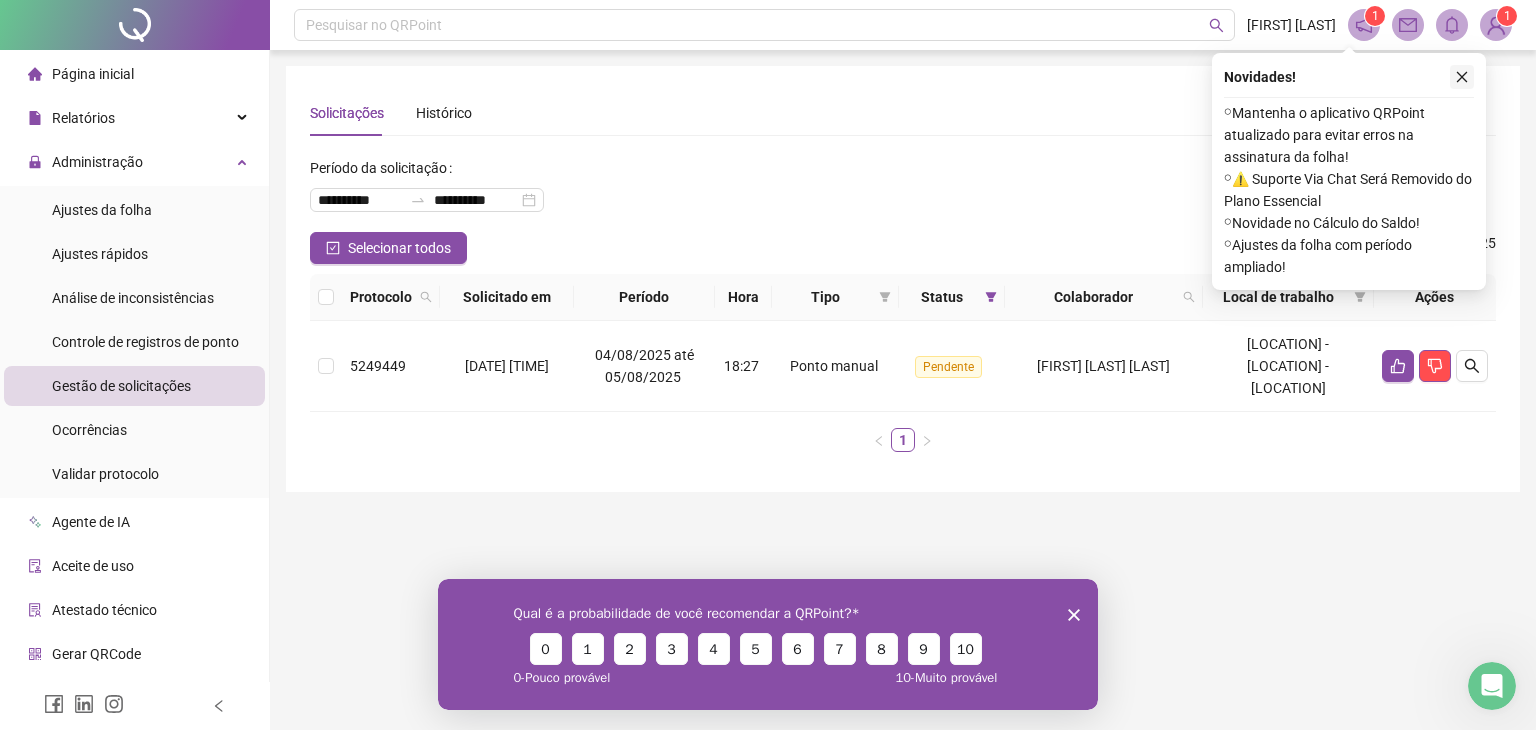 click 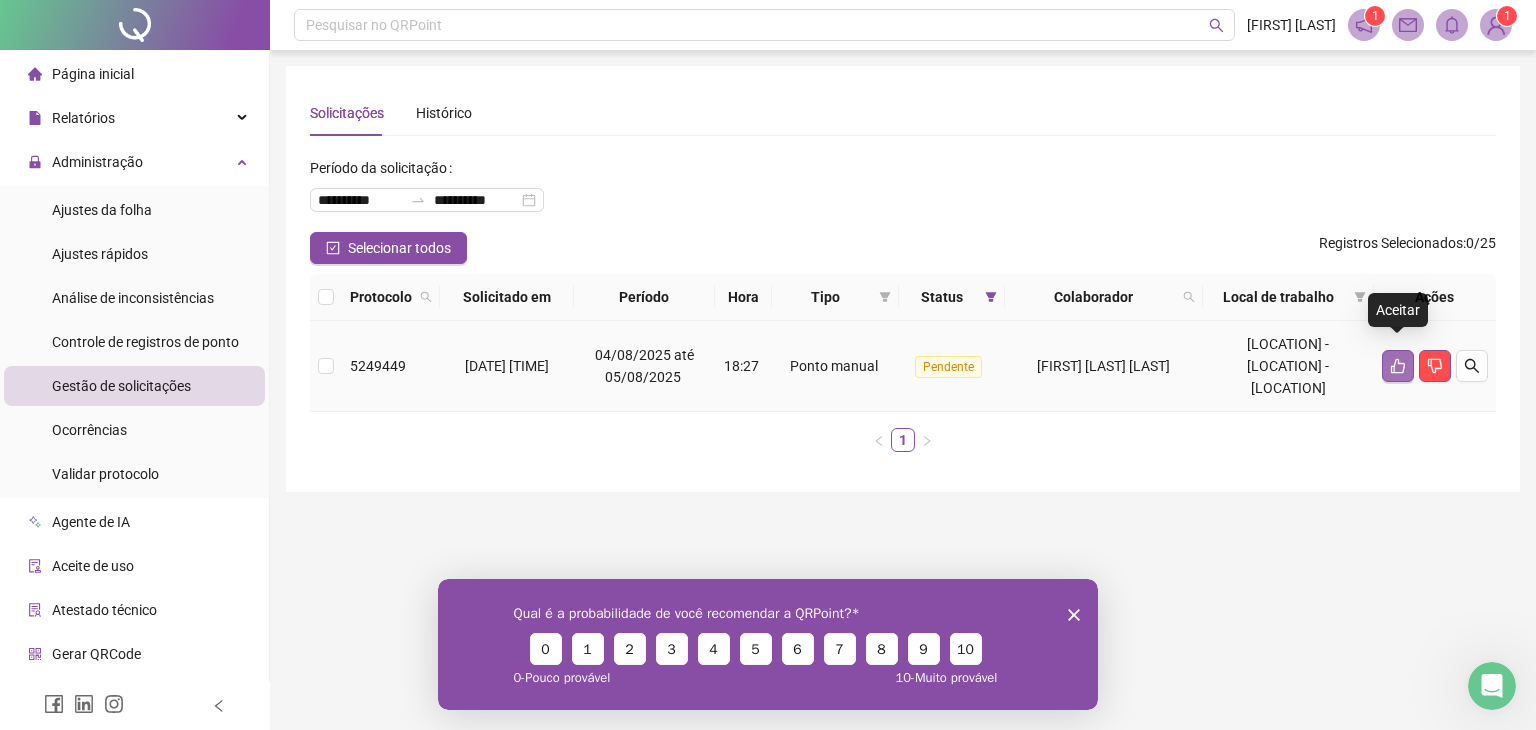 click at bounding box center [1398, 366] 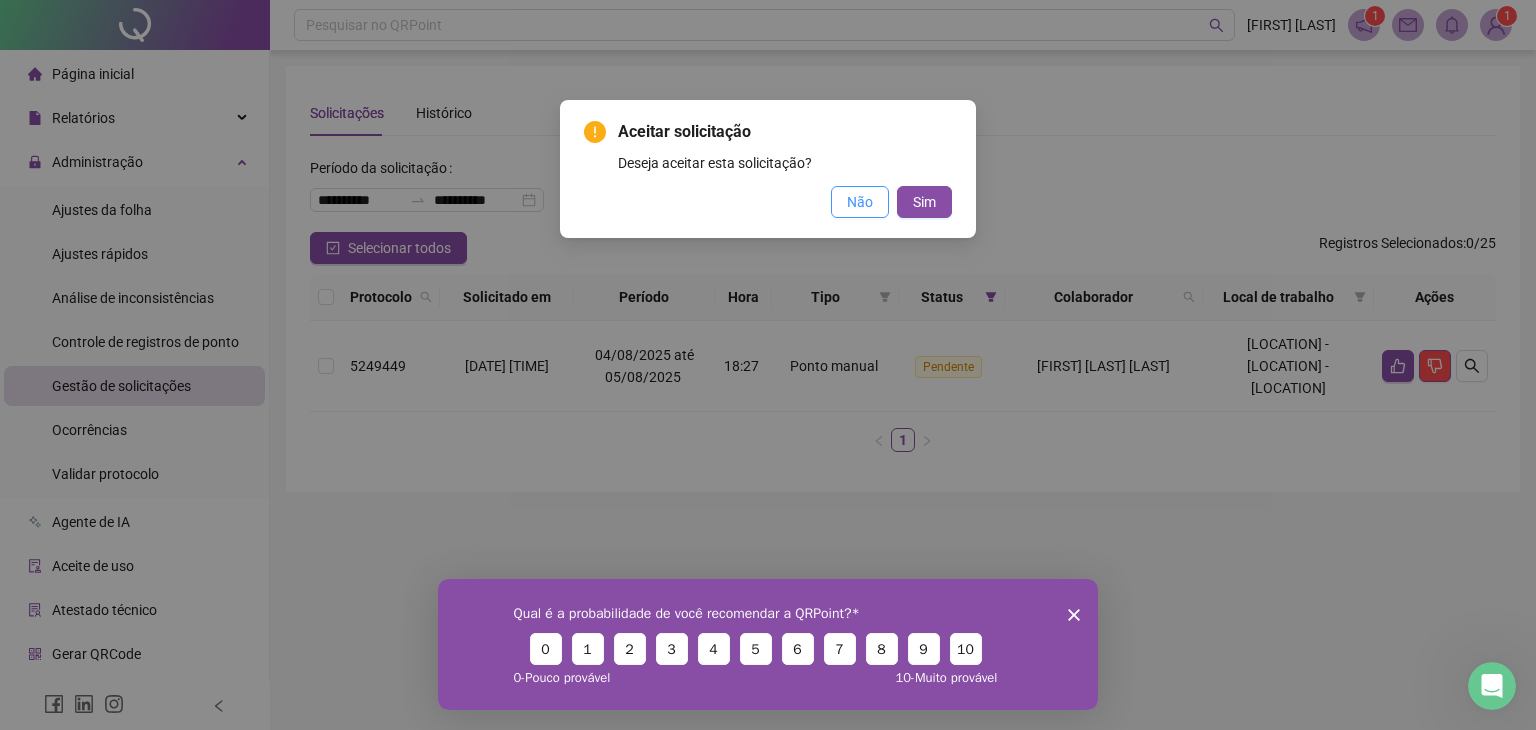 click on "Não" at bounding box center (860, 202) 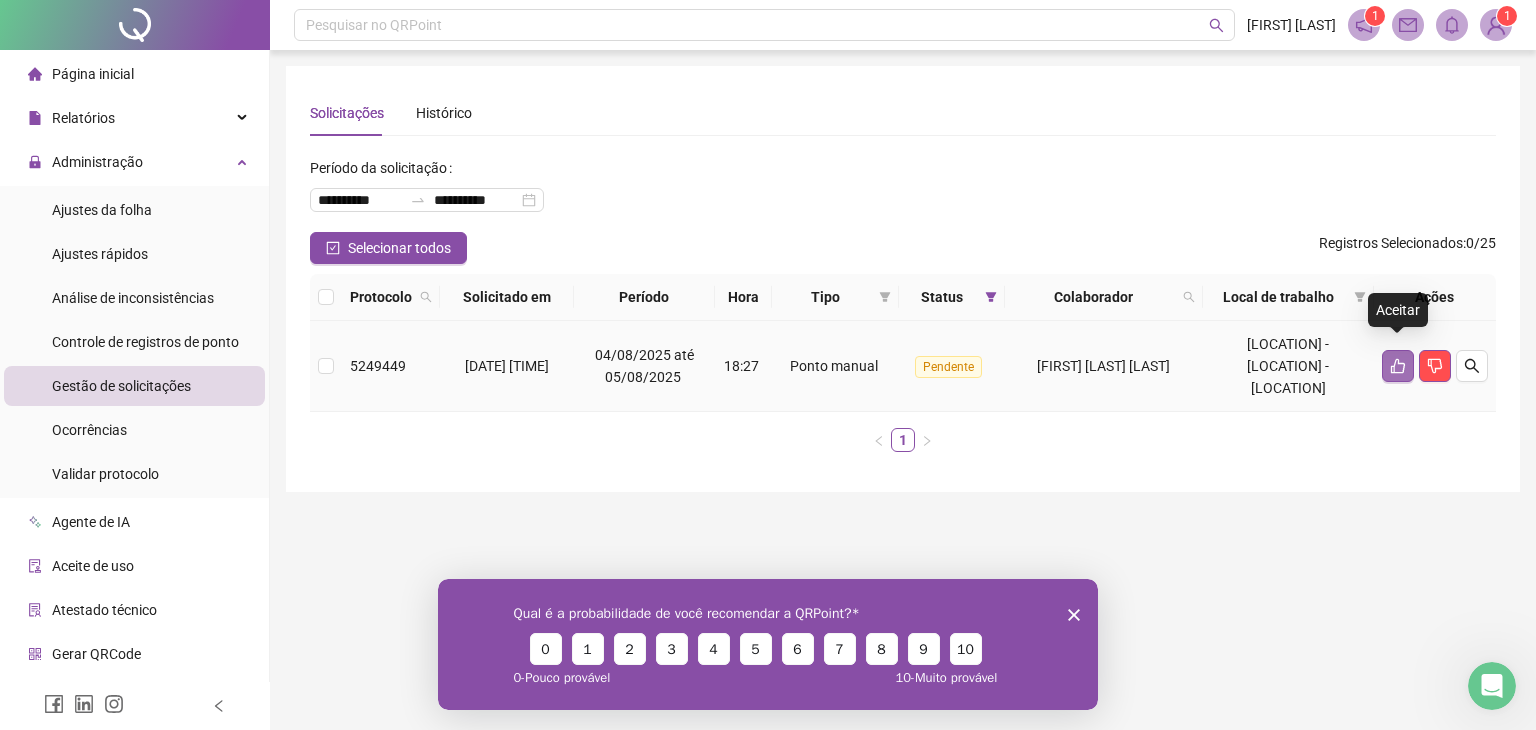 click at bounding box center [1398, 366] 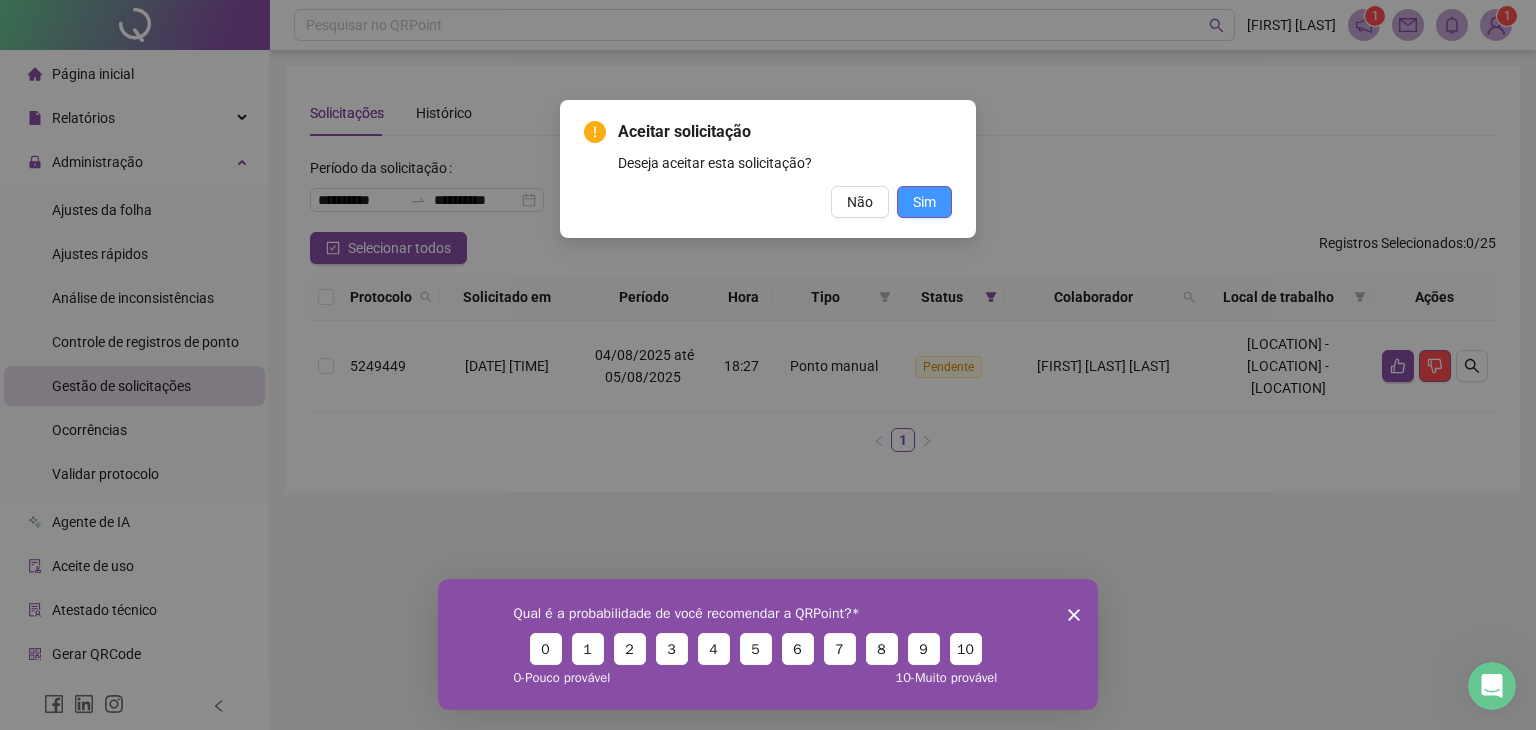 click on "Sim" at bounding box center (924, 202) 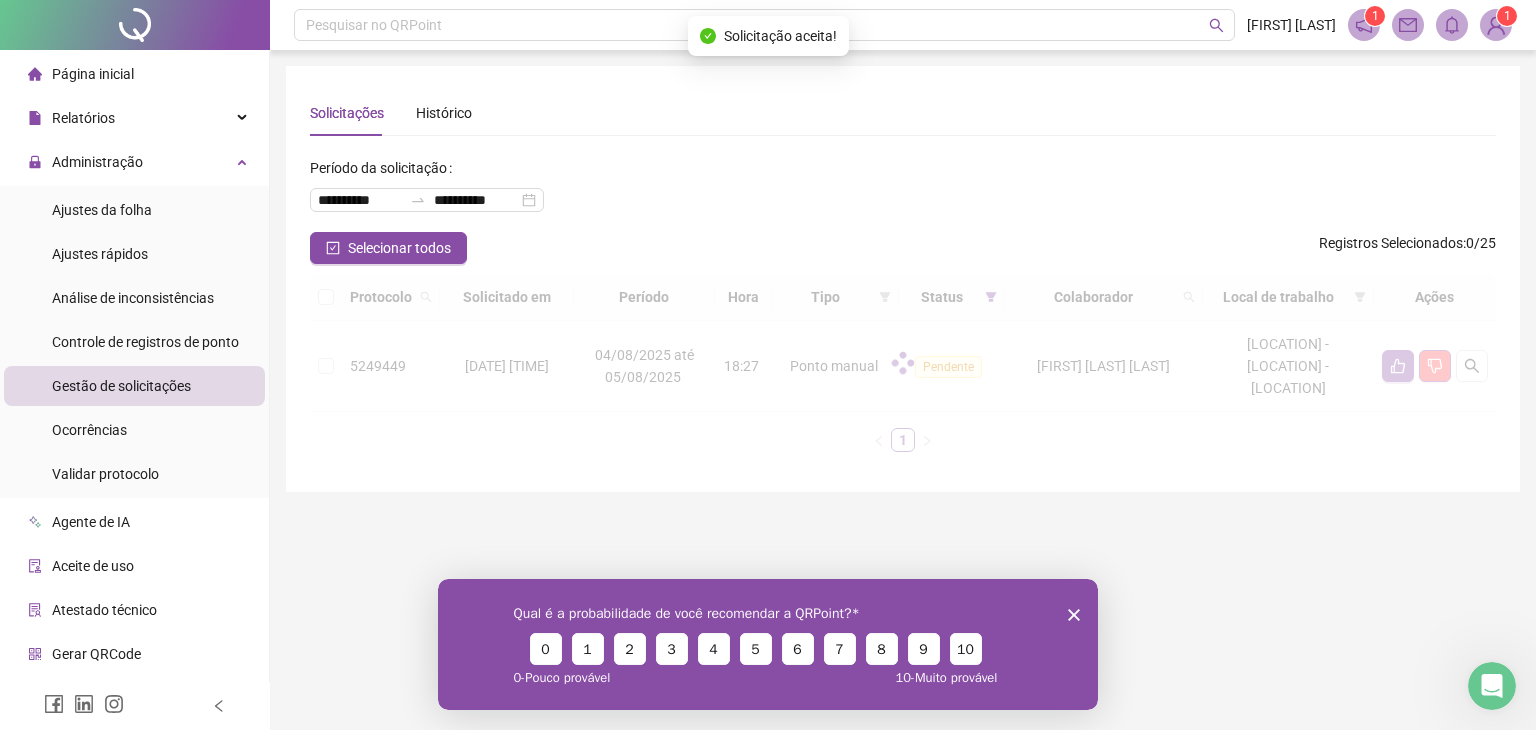 drag, startPoint x: 1073, startPoint y: 612, endPoint x: 1511, endPoint y: 1192, distance: 726.80396 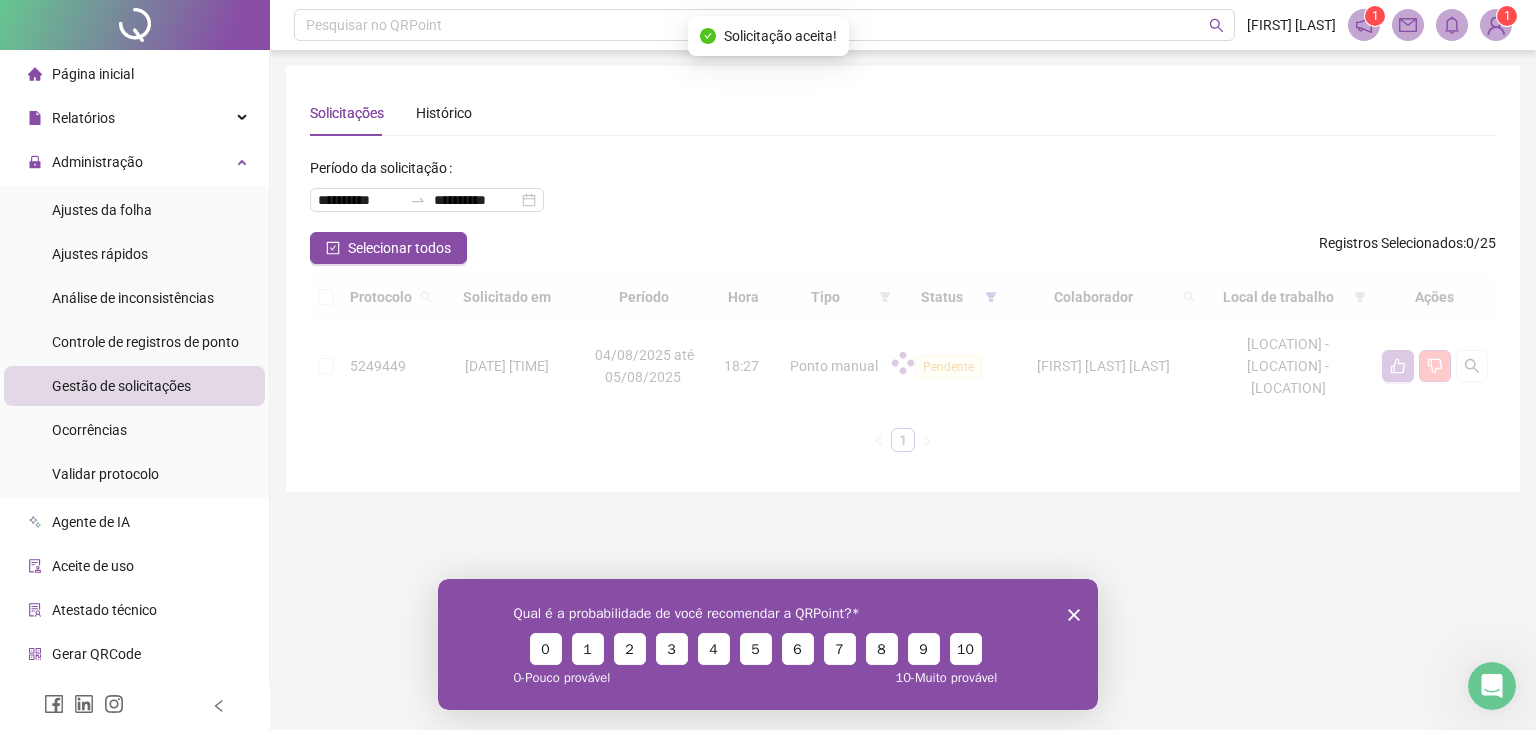 click 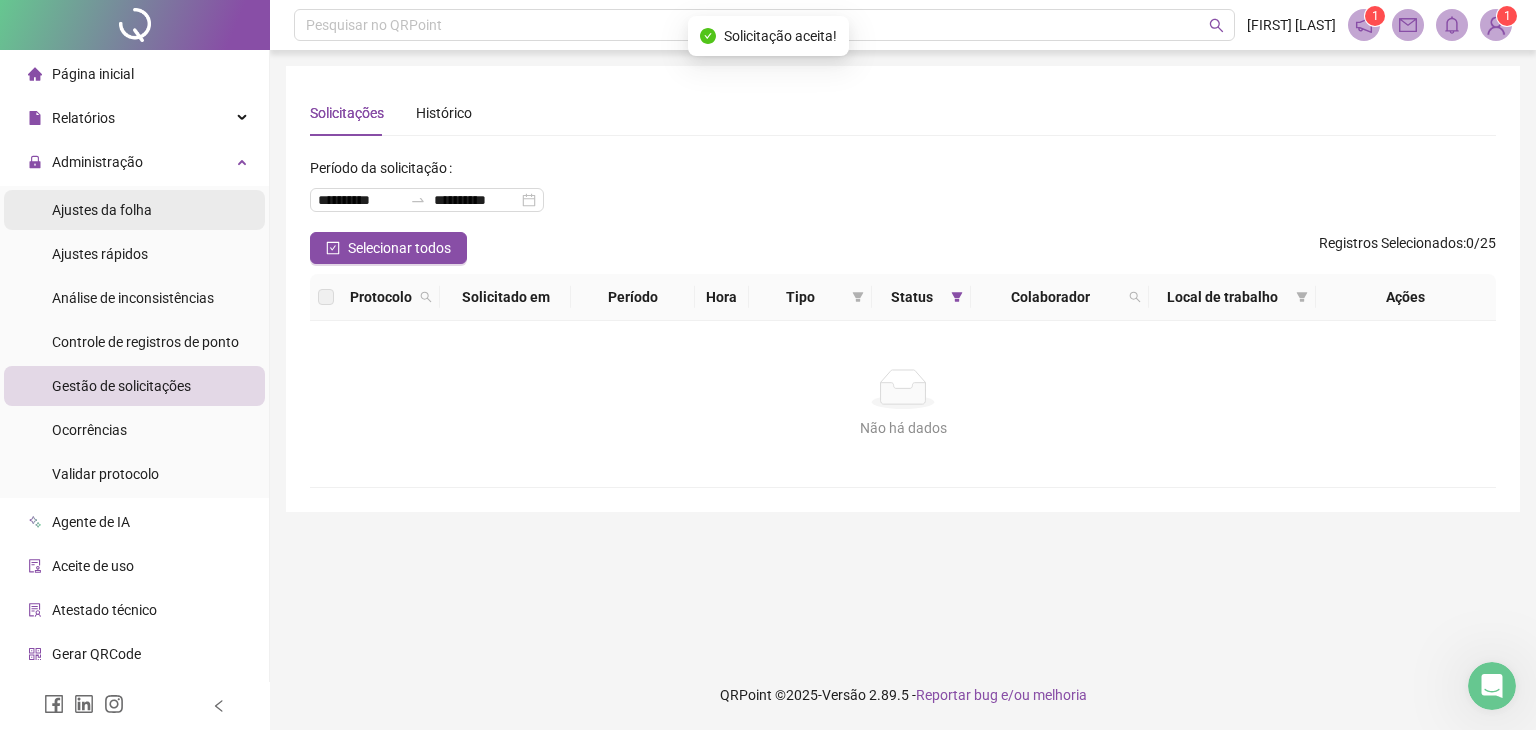 click on "Ajustes da folha" at bounding box center (102, 210) 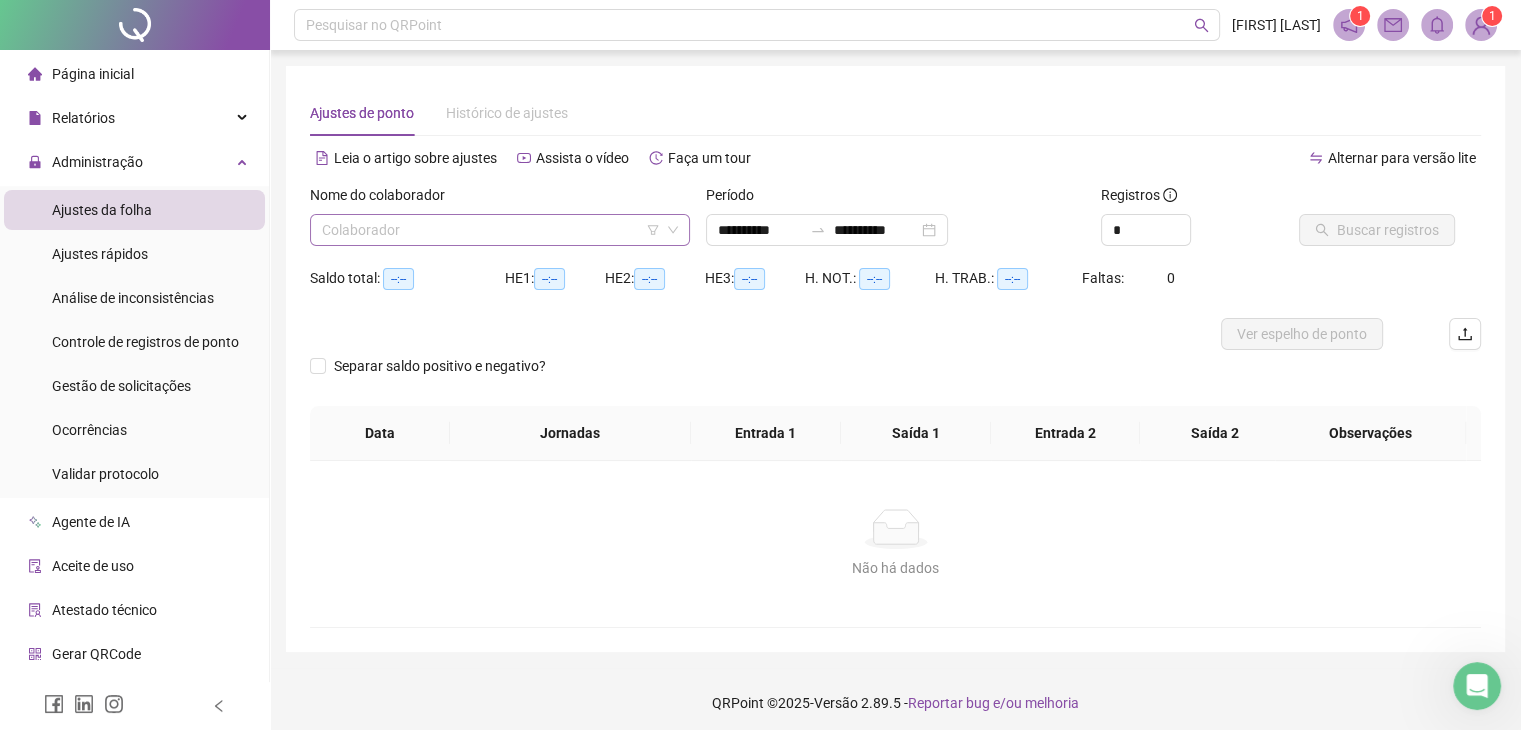 click at bounding box center [491, 230] 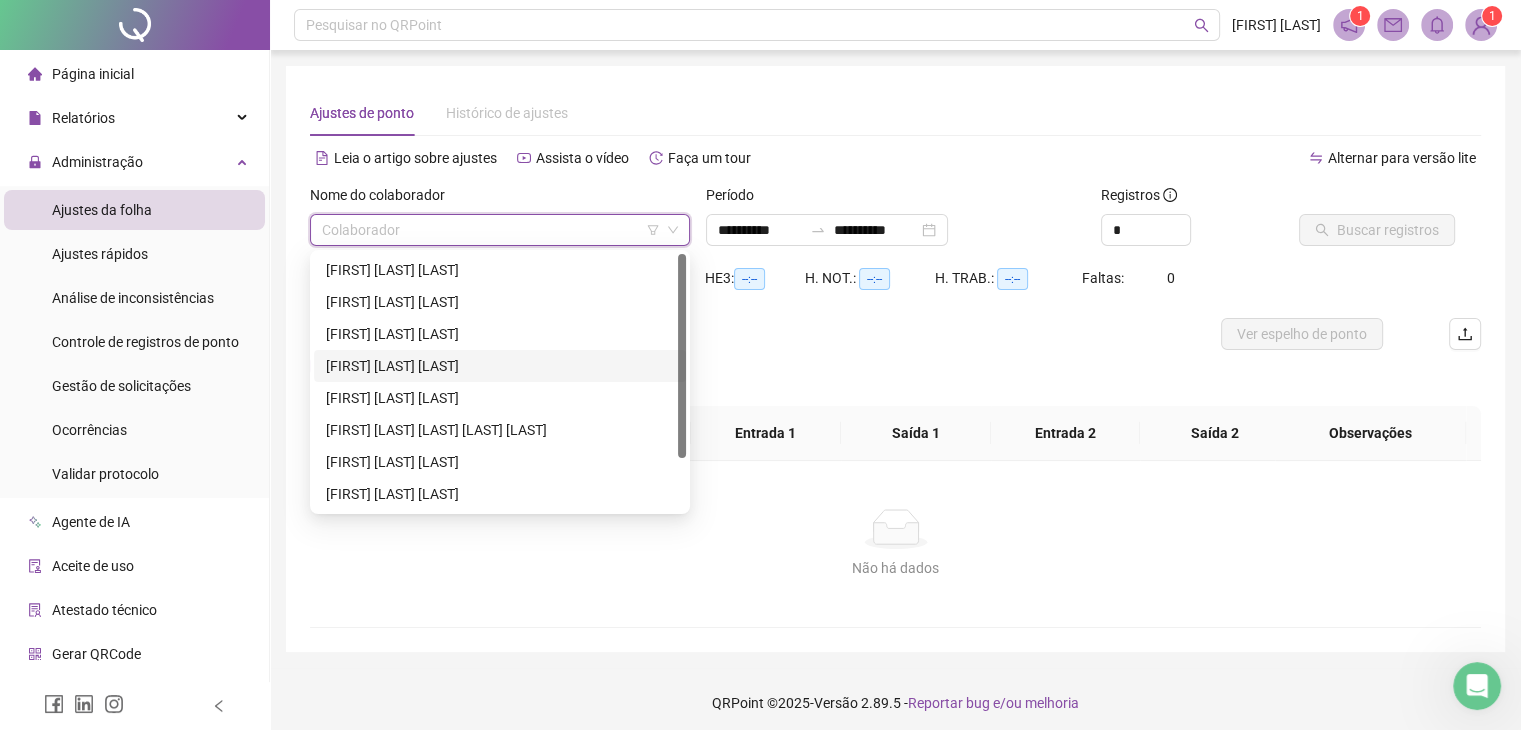 click on "[FIRST] [LAST] [LAST]" at bounding box center [500, 366] 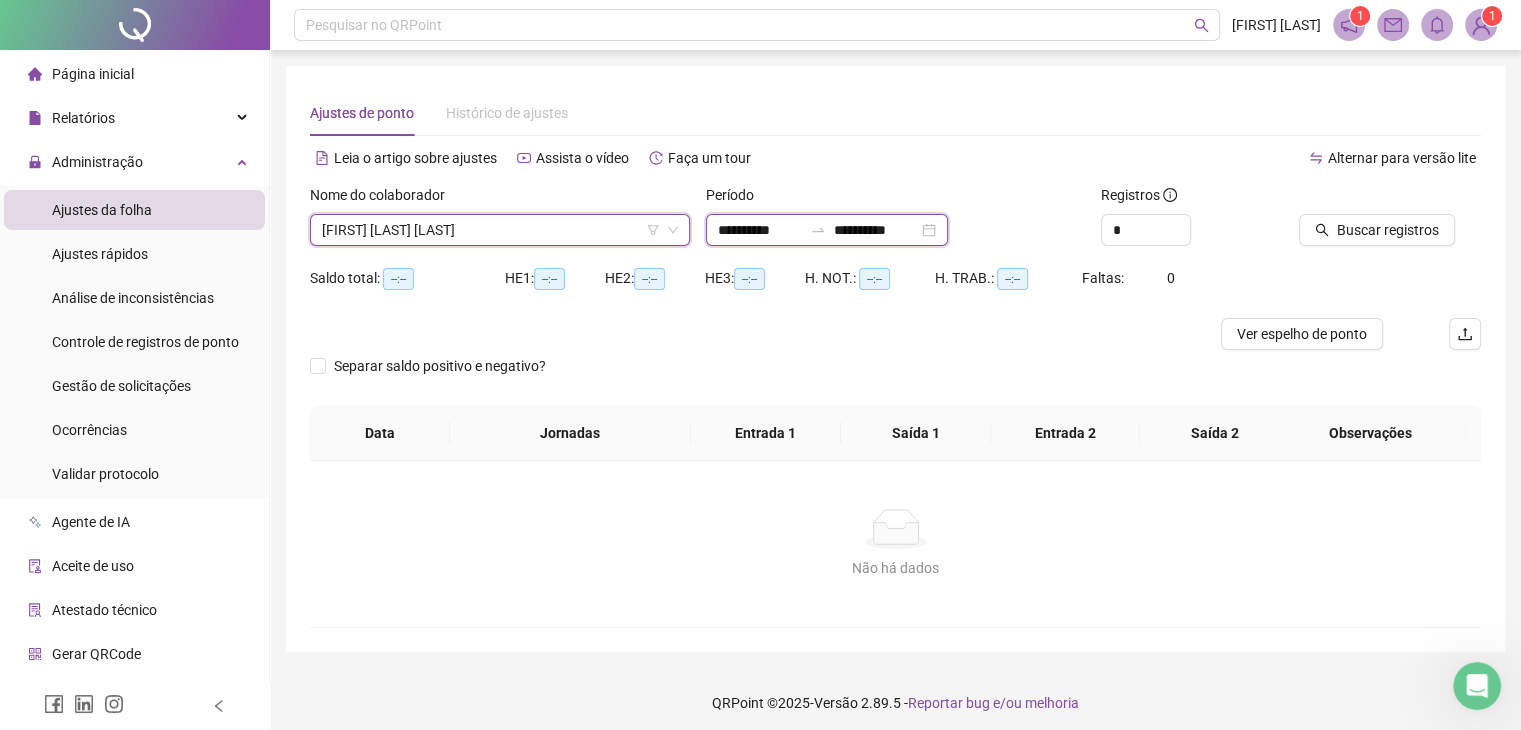 click on "**********" at bounding box center (760, 230) 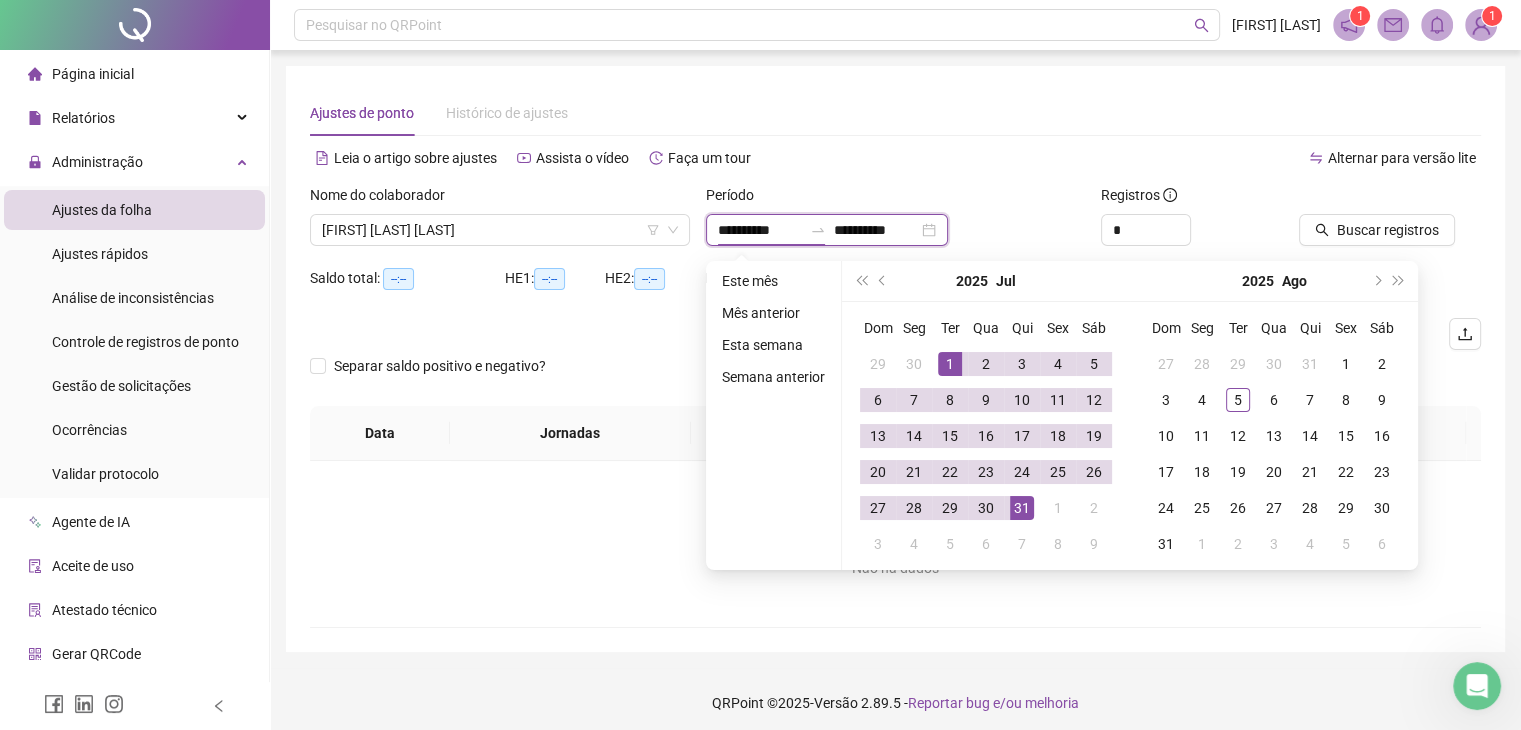 type on "**********" 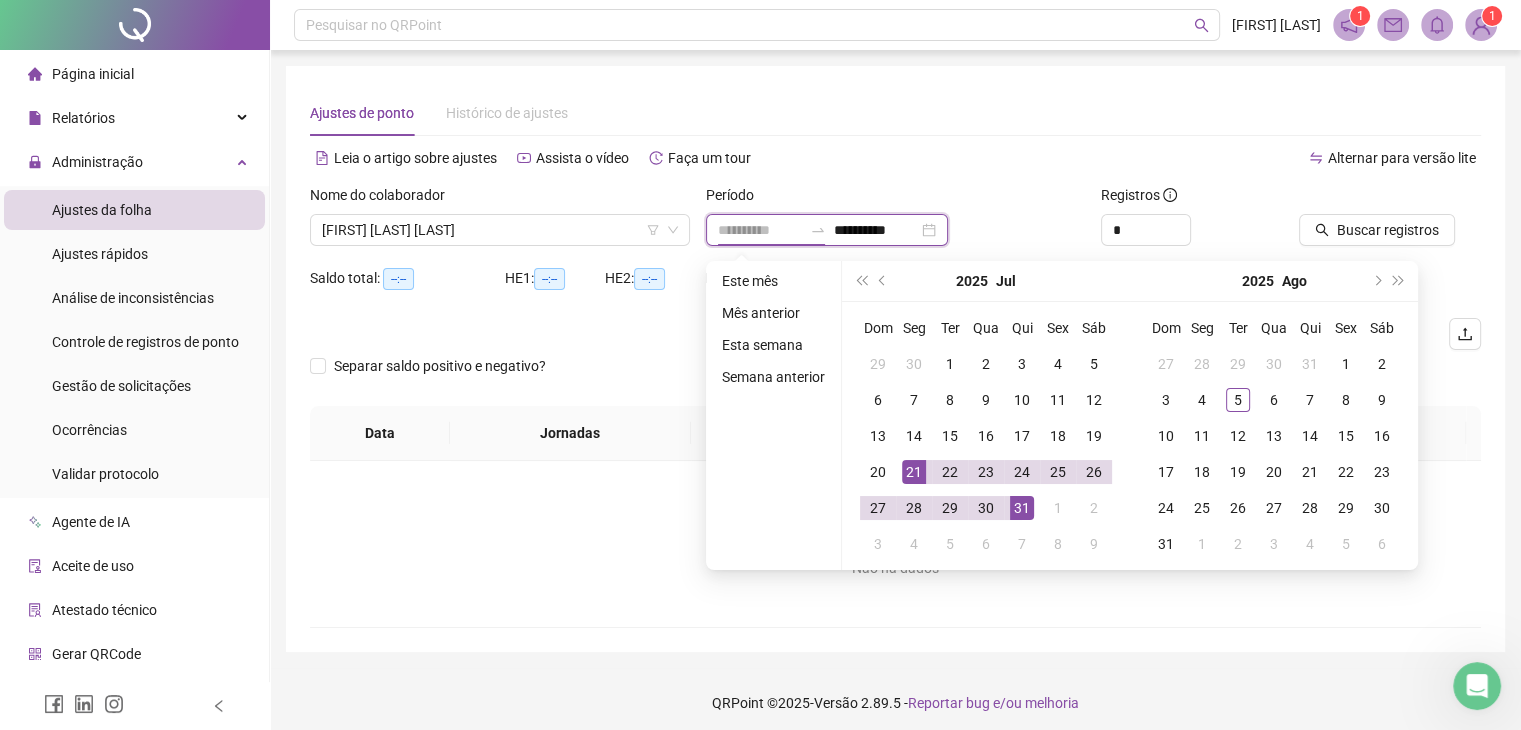 type on "**********" 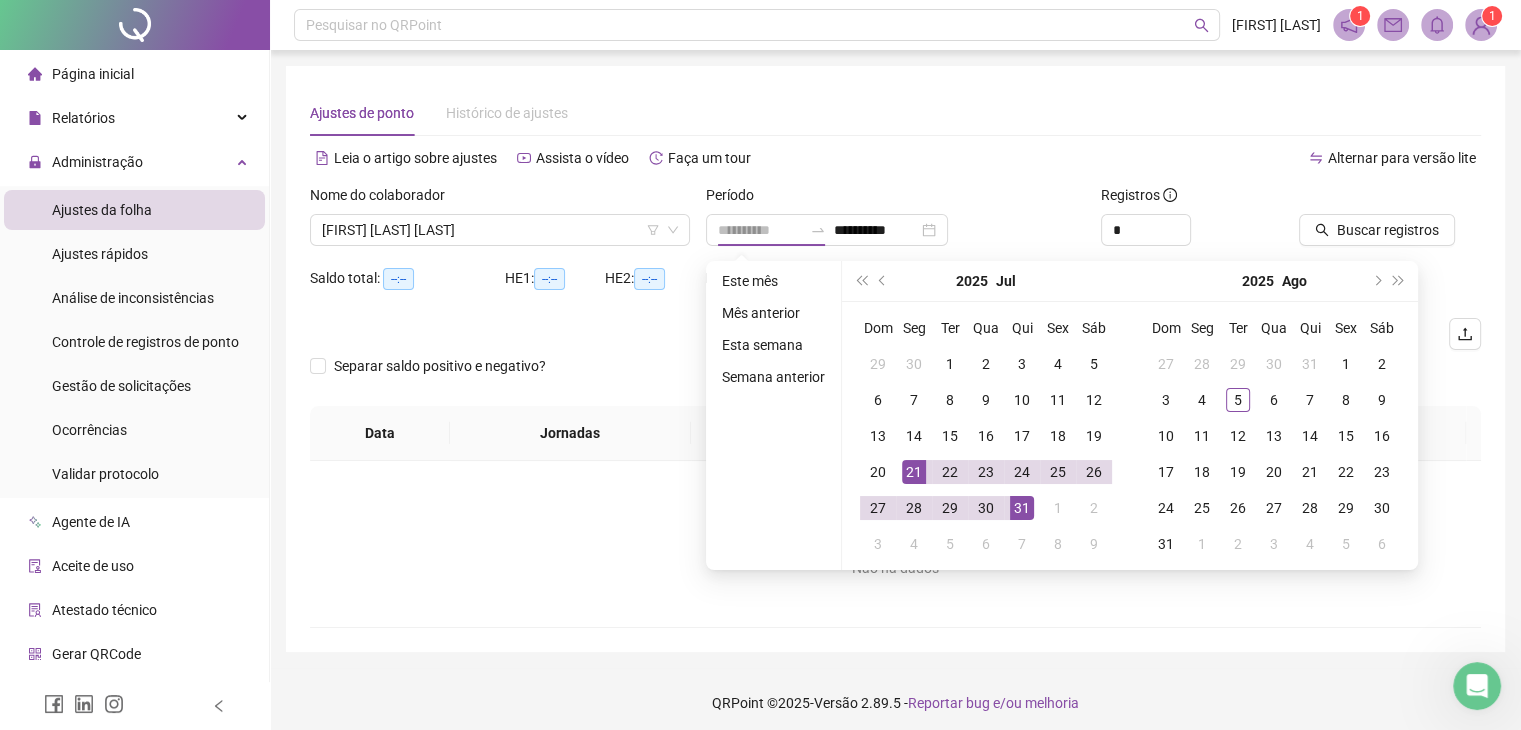 click on "21" at bounding box center [914, 472] 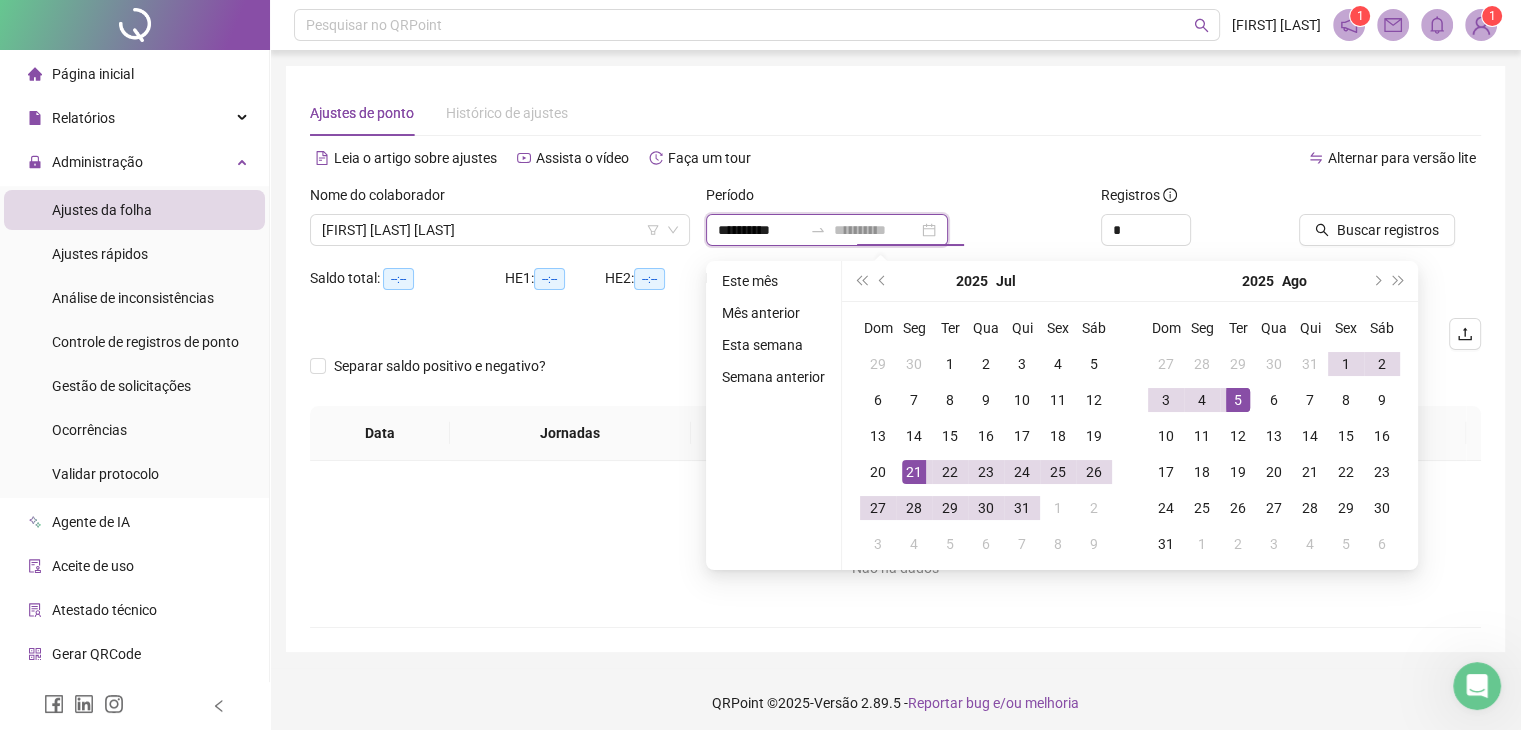 type on "**********" 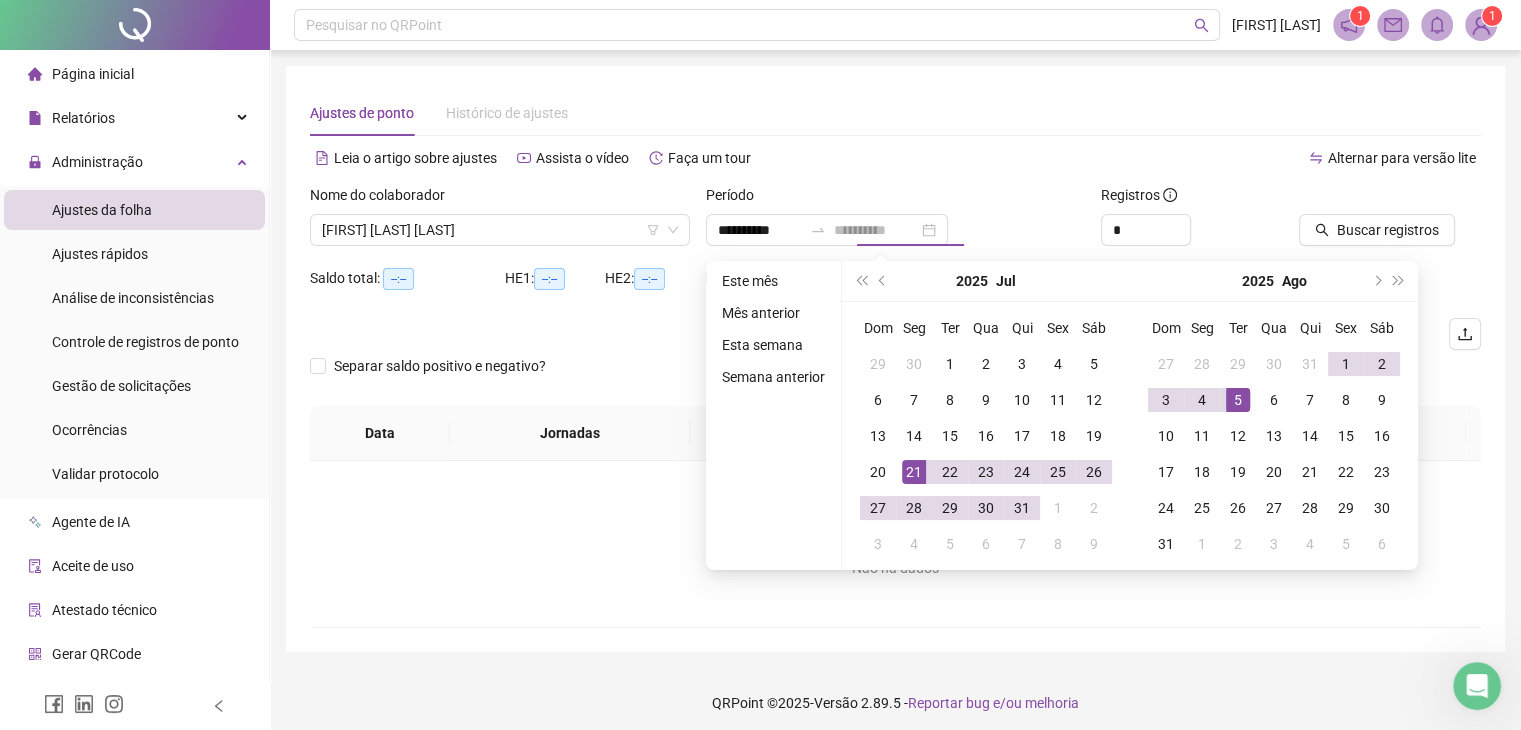 click on "5" at bounding box center [1238, 400] 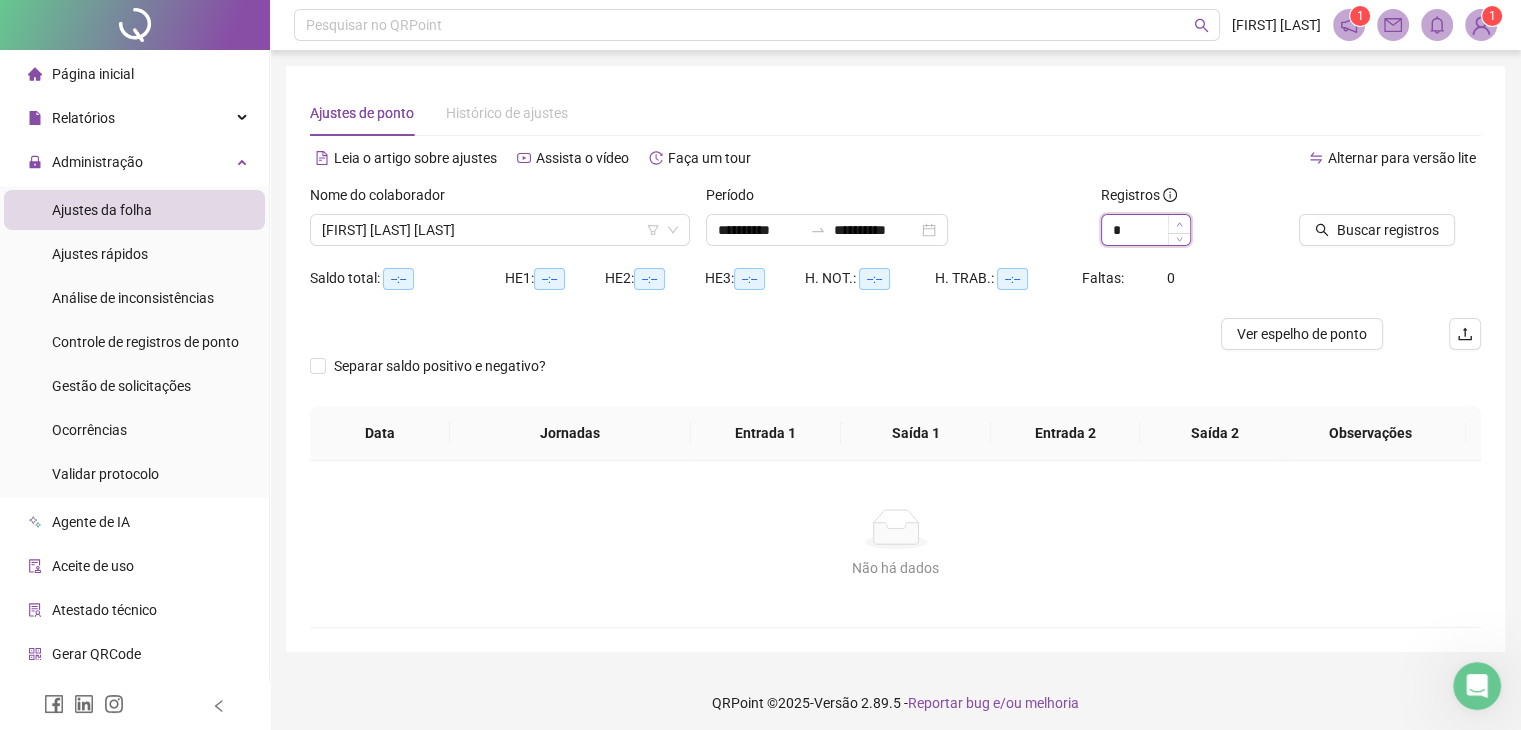 type on "*" 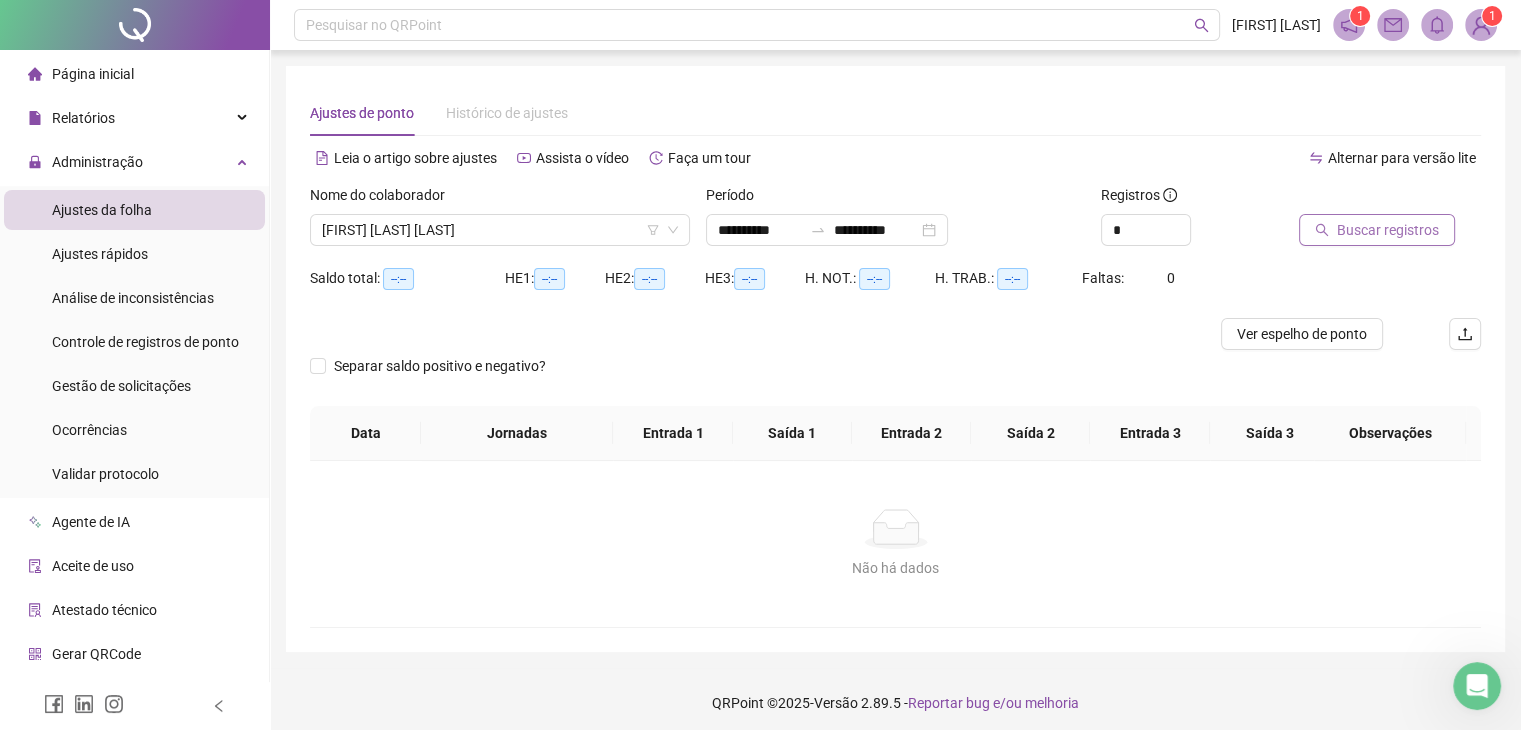 click on "Buscar registros" at bounding box center [1388, 230] 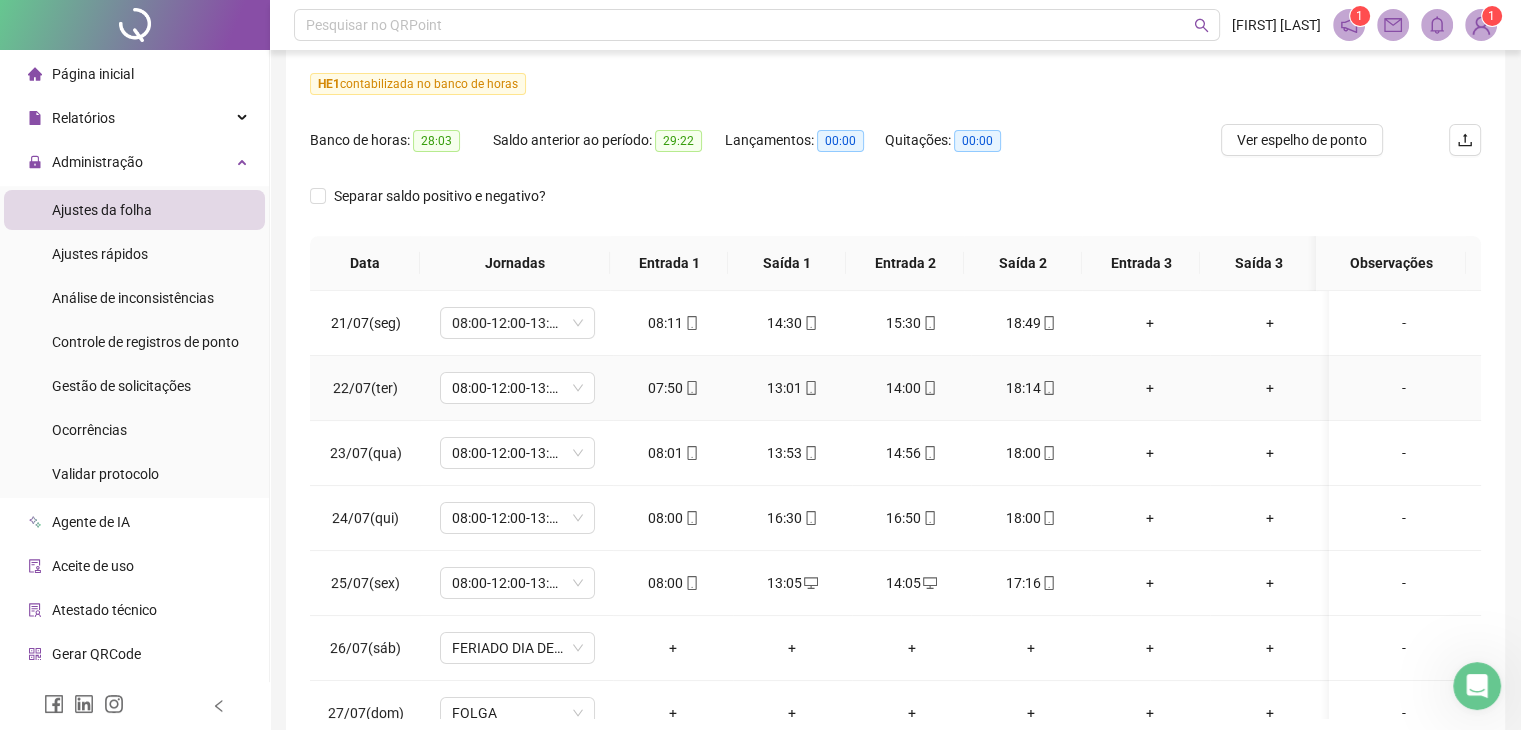 scroll, scrollTop: 348, scrollLeft: 0, axis: vertical 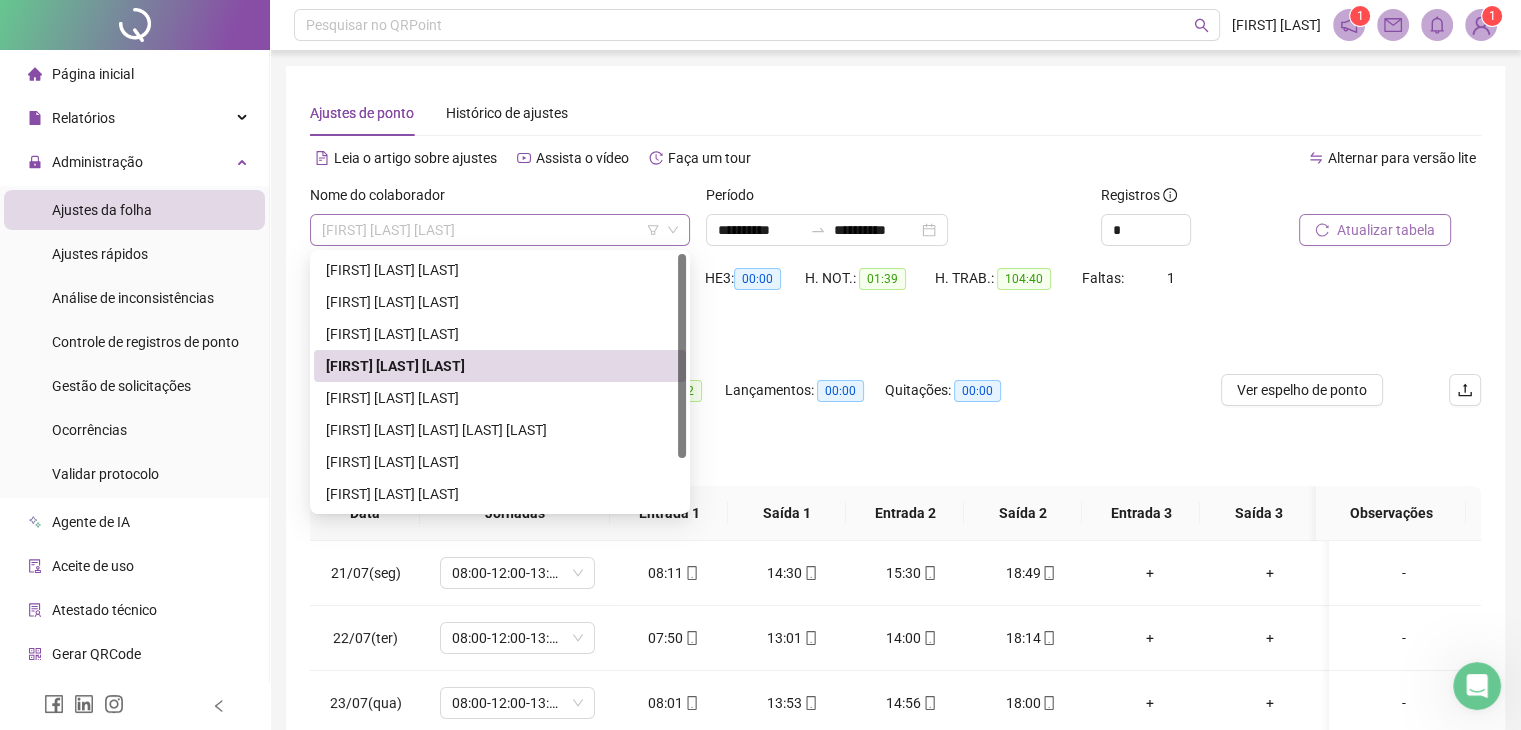 click on "[FIRST] [LAST] [LAST]" at bounding box center (500, 230) 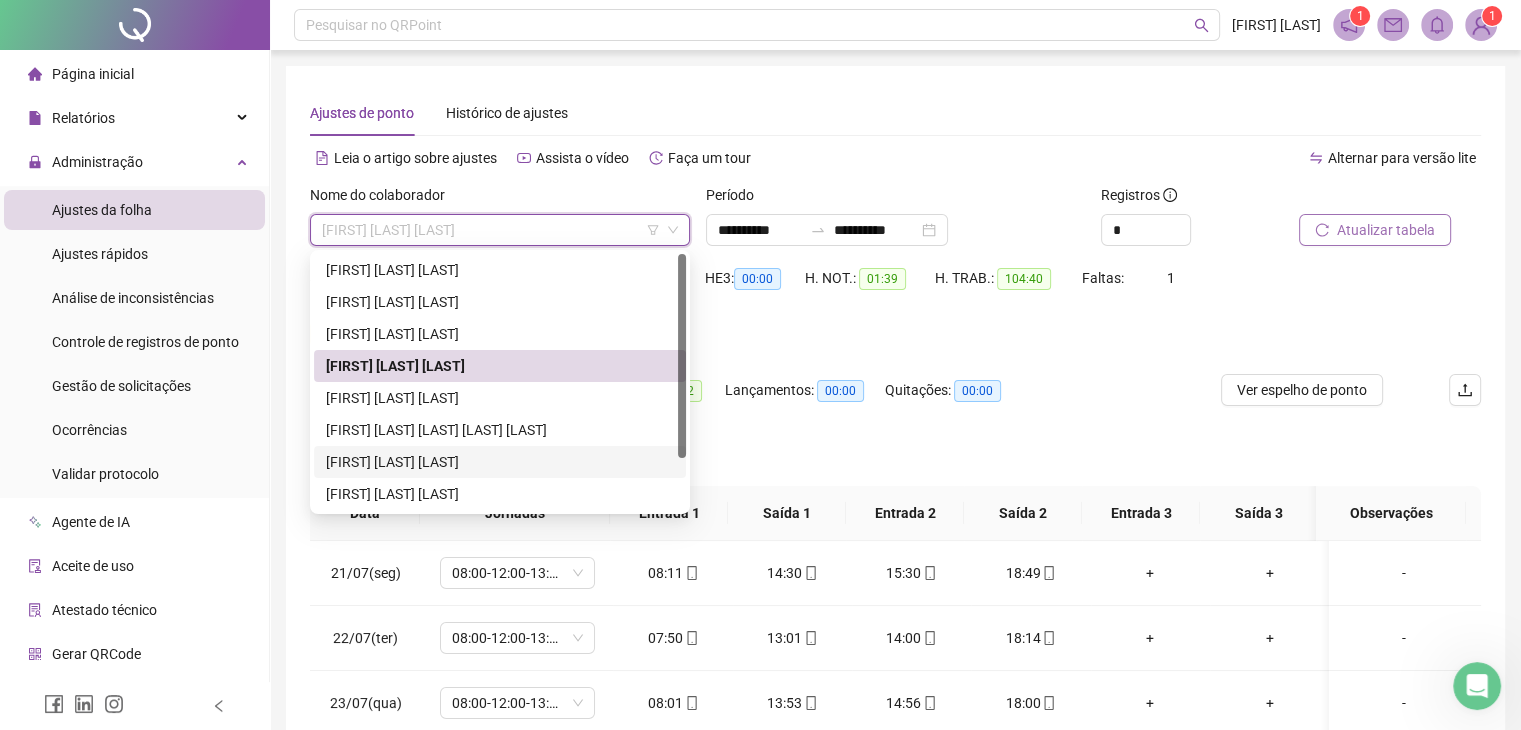click on "[FIRST] [LAST] [LAST]" at bounding box center [500, 462] 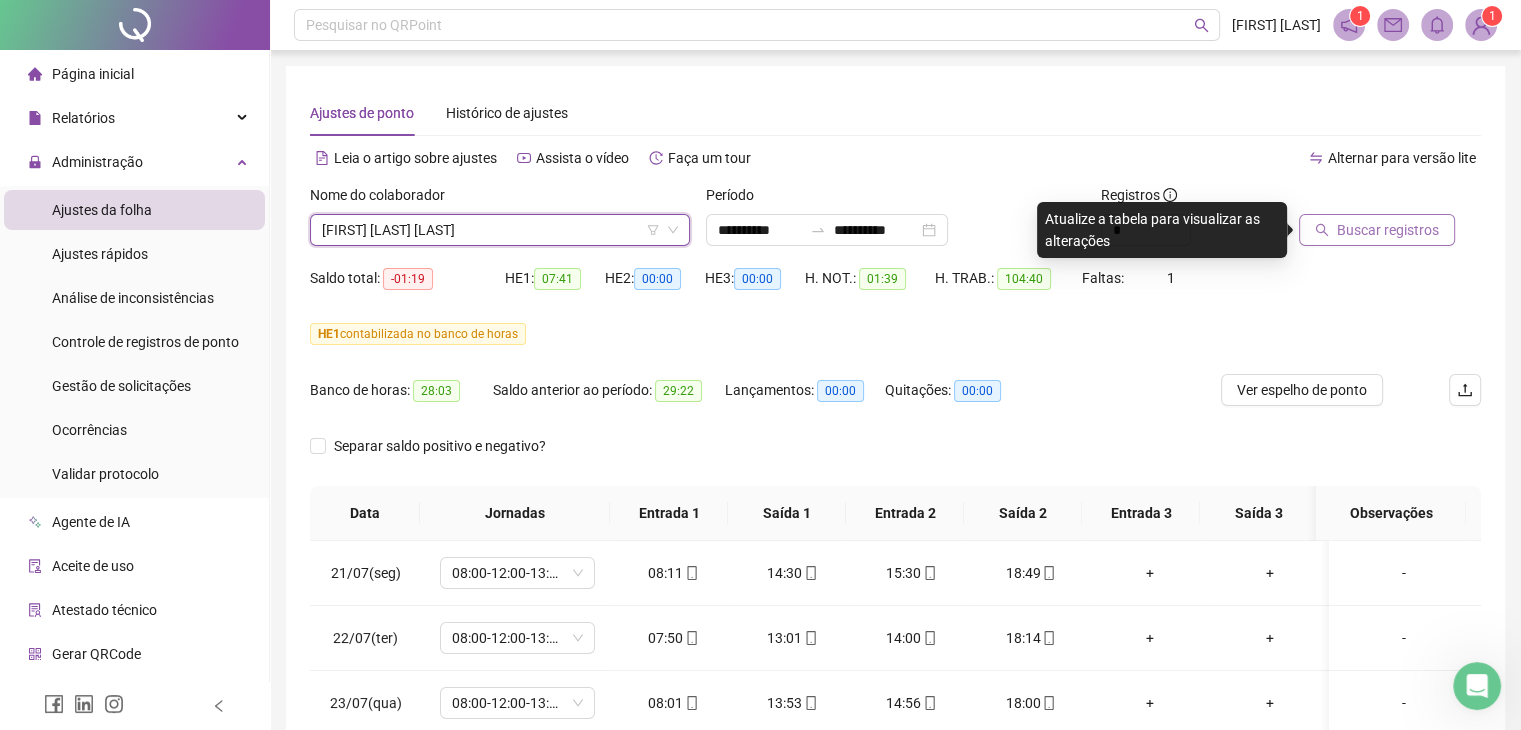 click on "Buscar registros" at bounding box center (1388, 230) 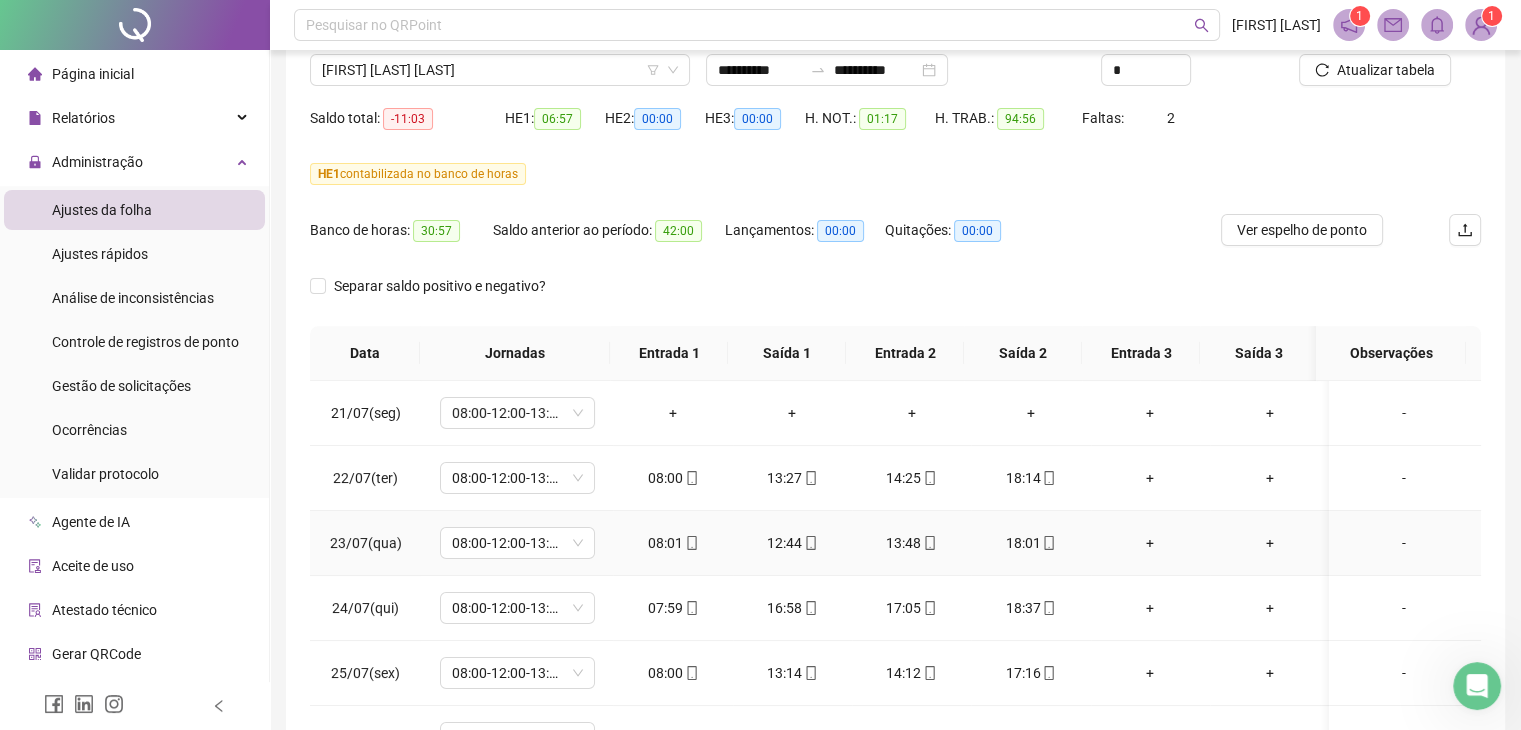 scroll, scrollTop: 348, scrollLeft: 0, axis: vertical 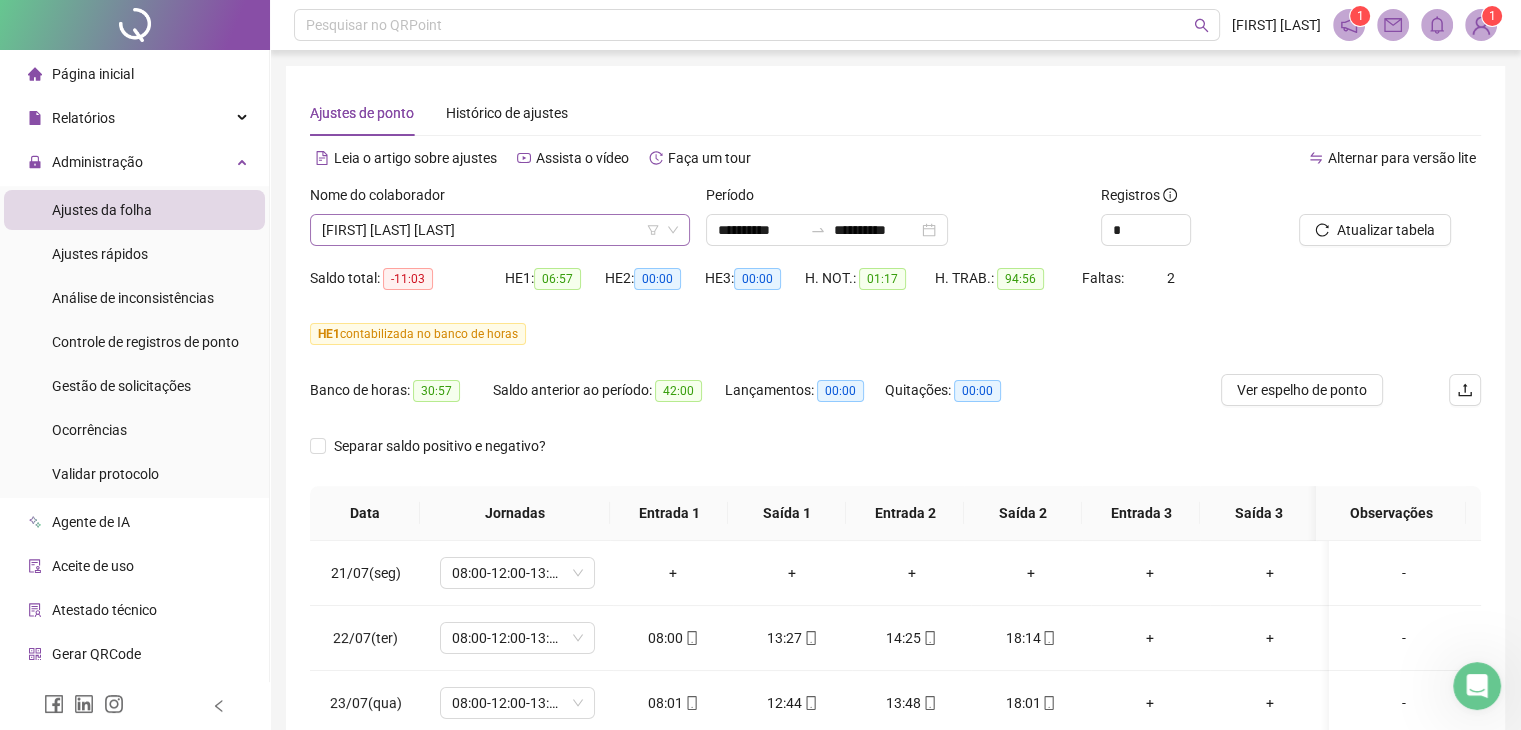 click on "[FIRST] [LAST] [LAST]" at bounding box center [500, 230] 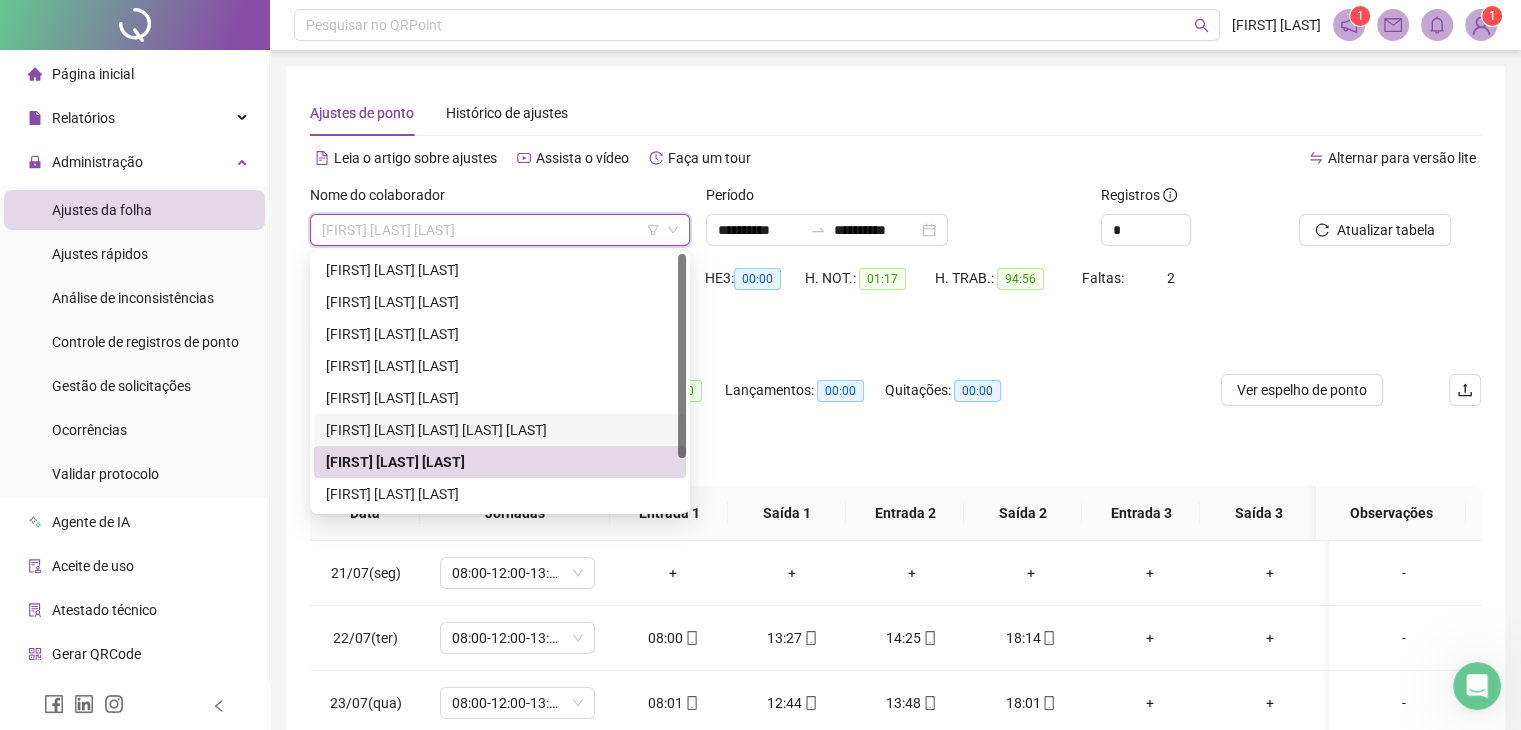 drag, startPoint x: 425, startPoint y: 430, endPoint x: 957, endPoint y: 364, distance: 536.07837 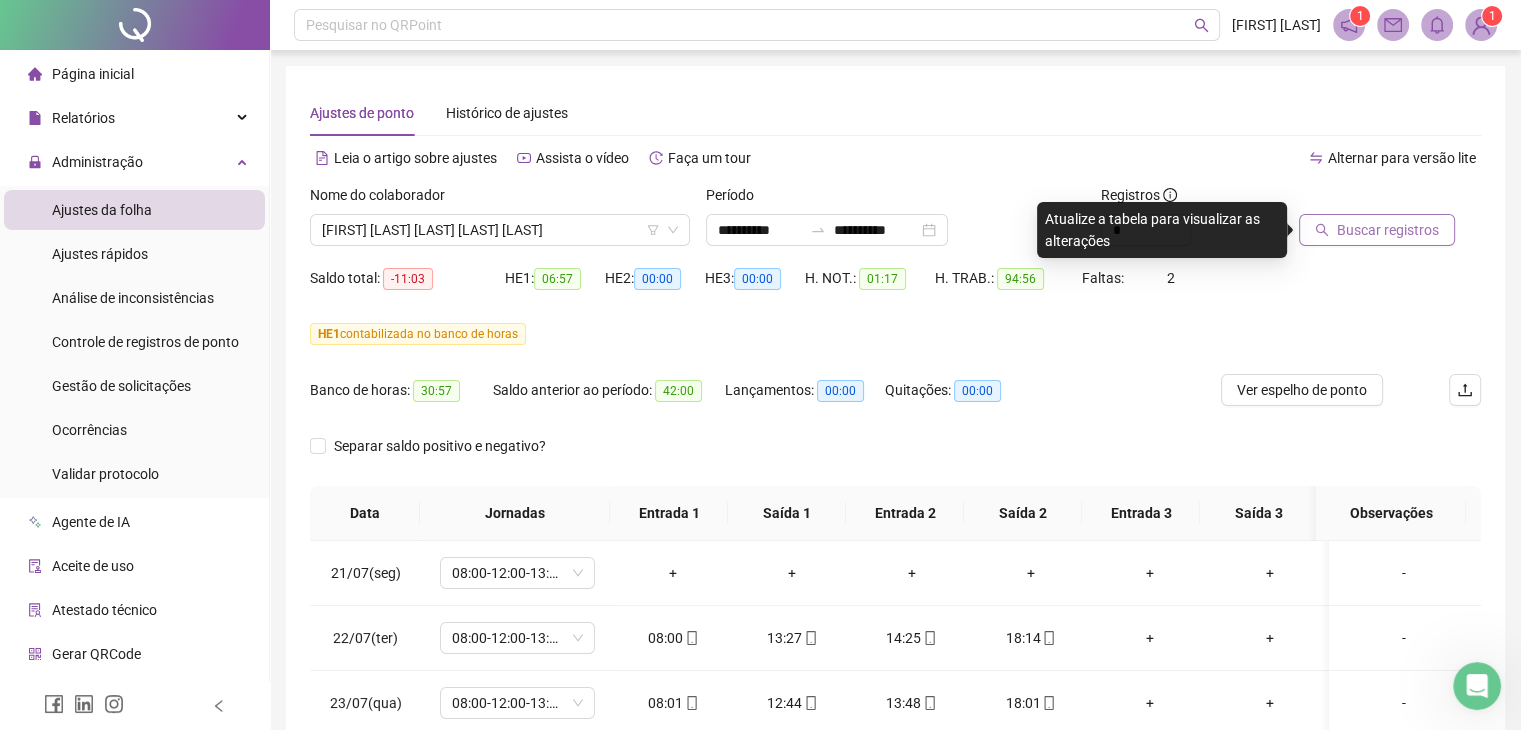click on "Buscar registros" at bounding box center [1388, 230] 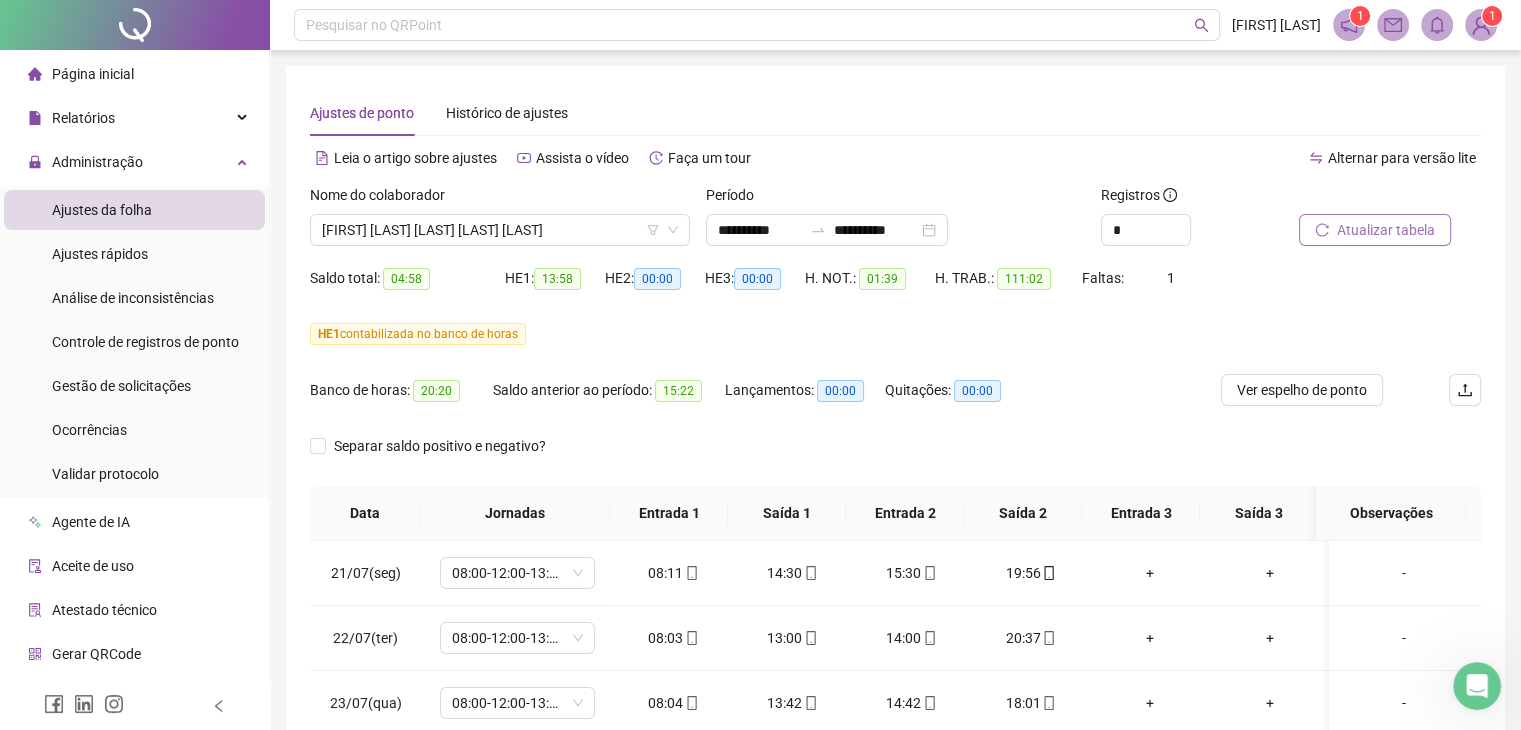 scroll, scrollTop: 348, scrollLeft: 0, axis: vertical 